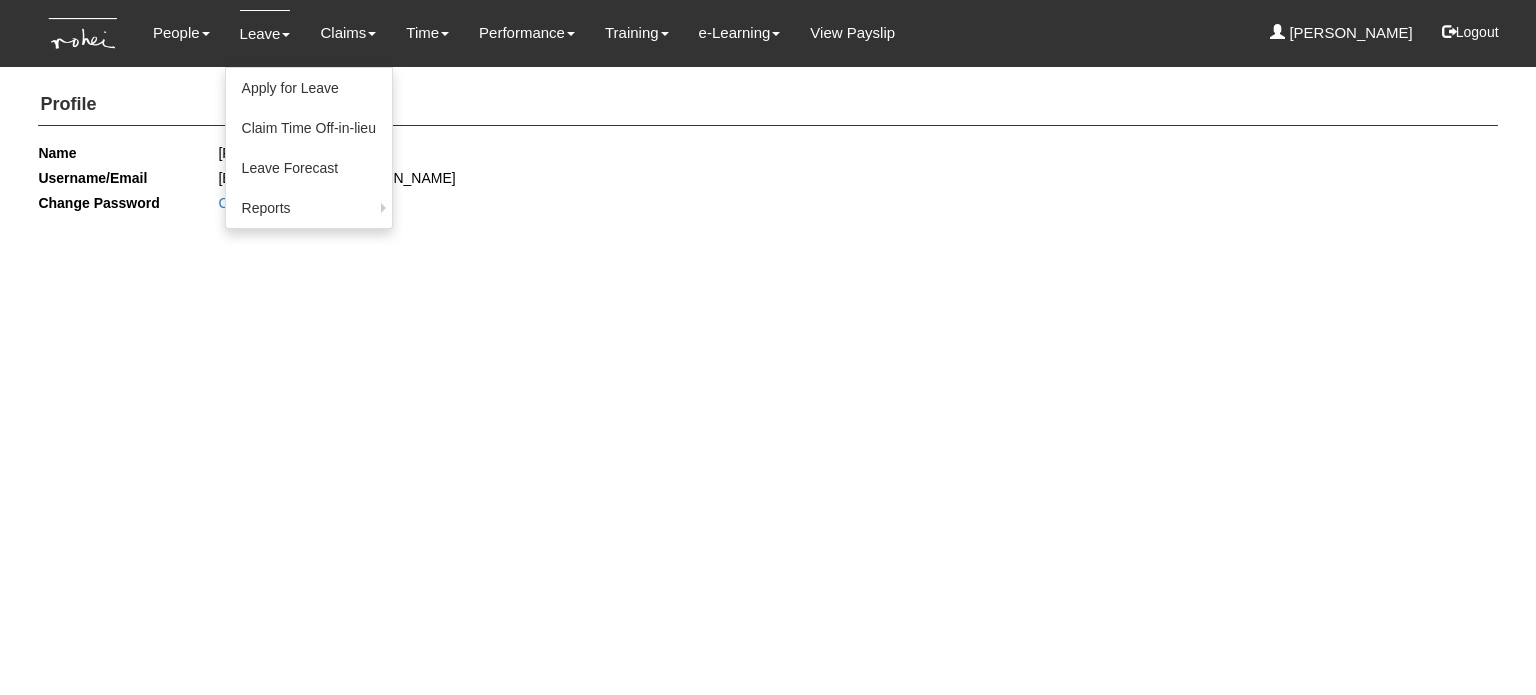 scroll, scrollTop: 0, scrollLeft: 0, axis: both 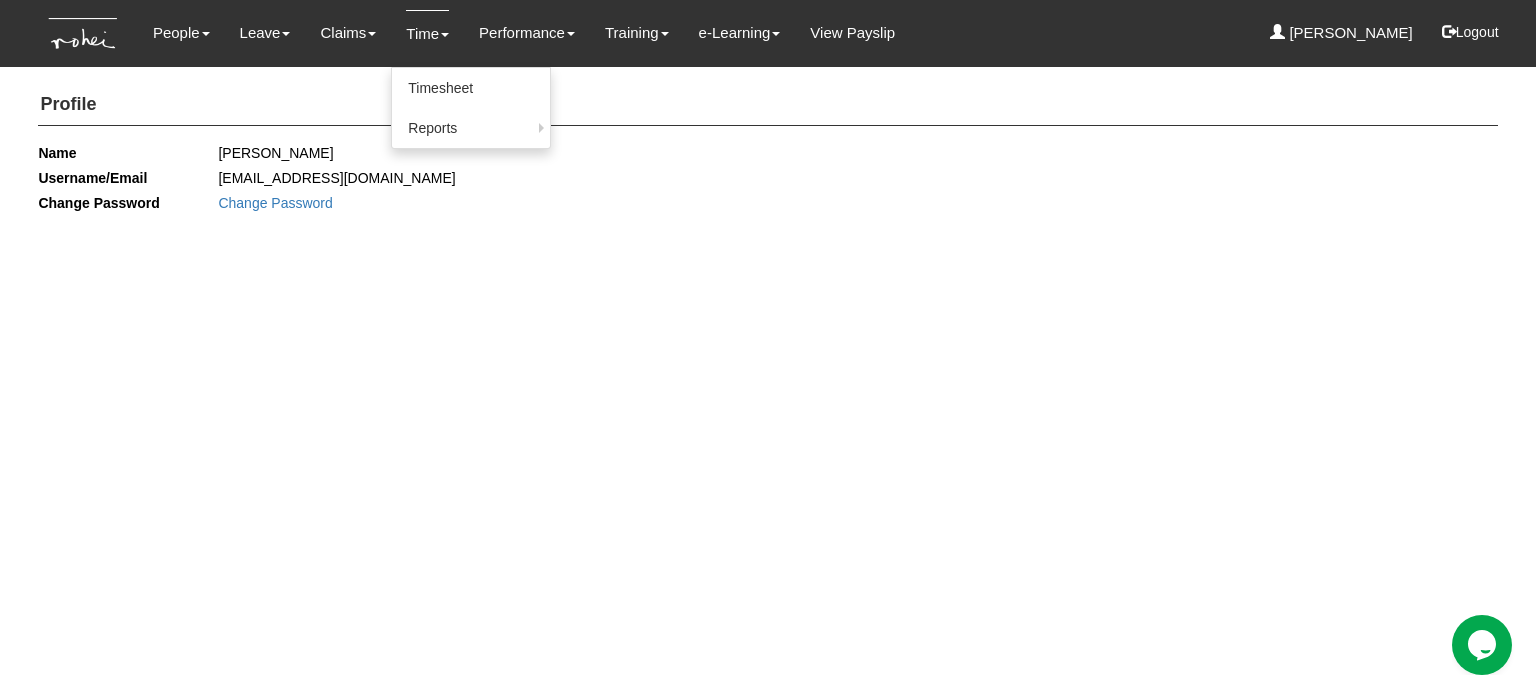 click on "Time" at bounding box center (427, 33) 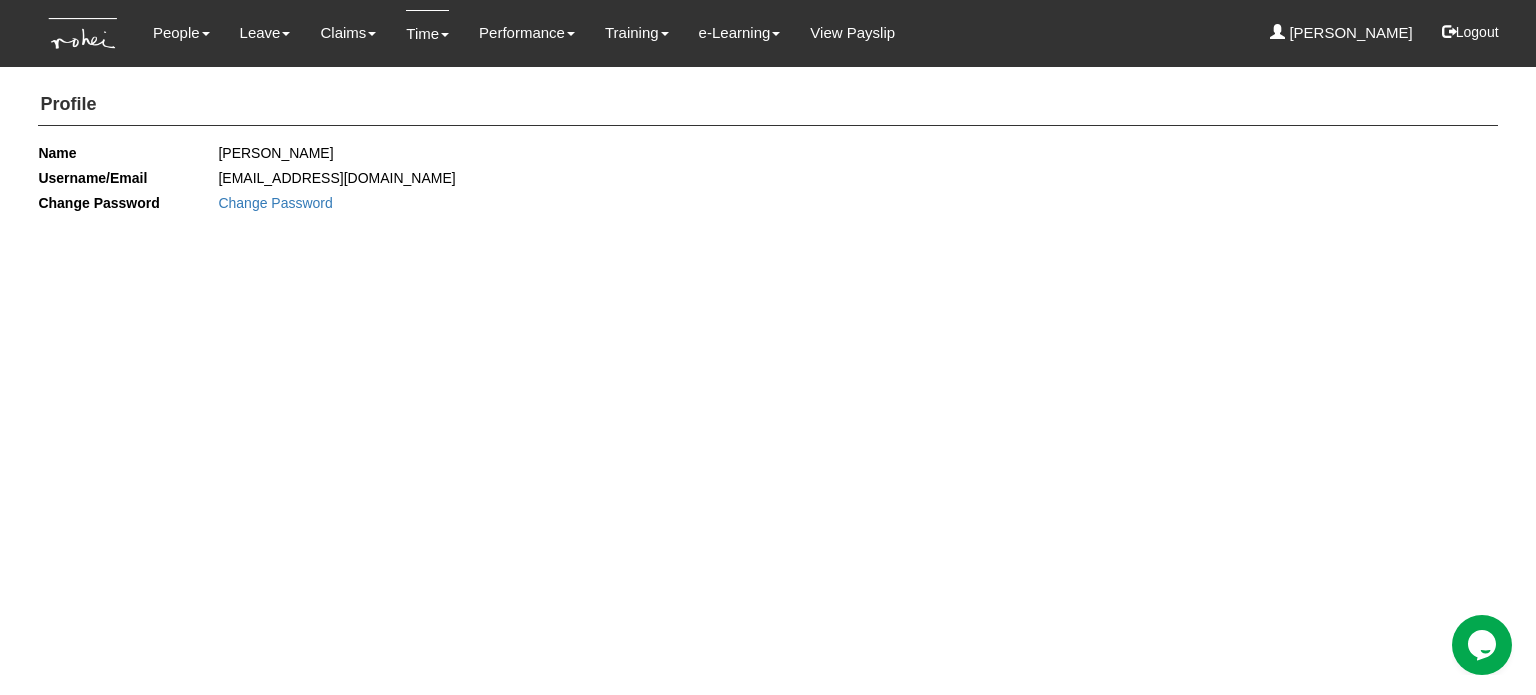 click on "Time" at bounding box center (427, 33) 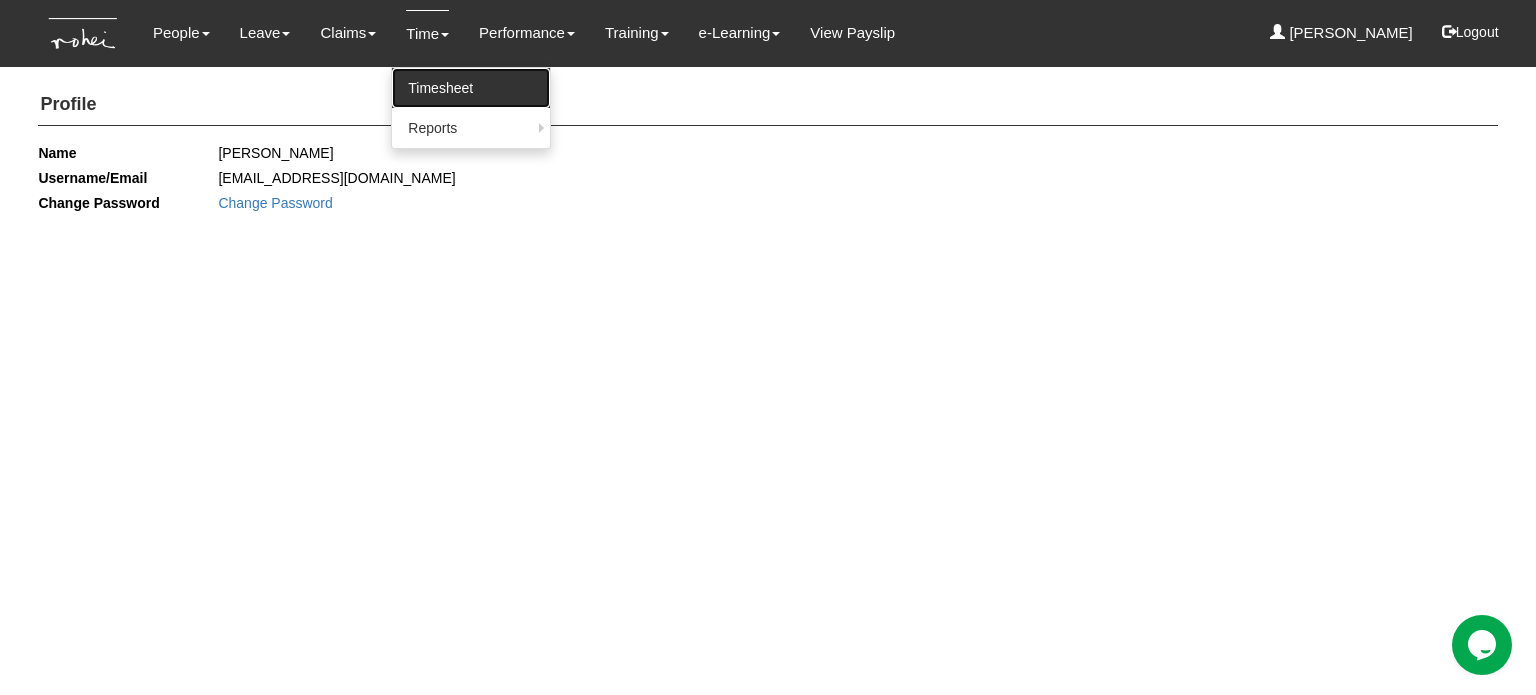 click on "Timesheet" at bounding box center [471, 88] 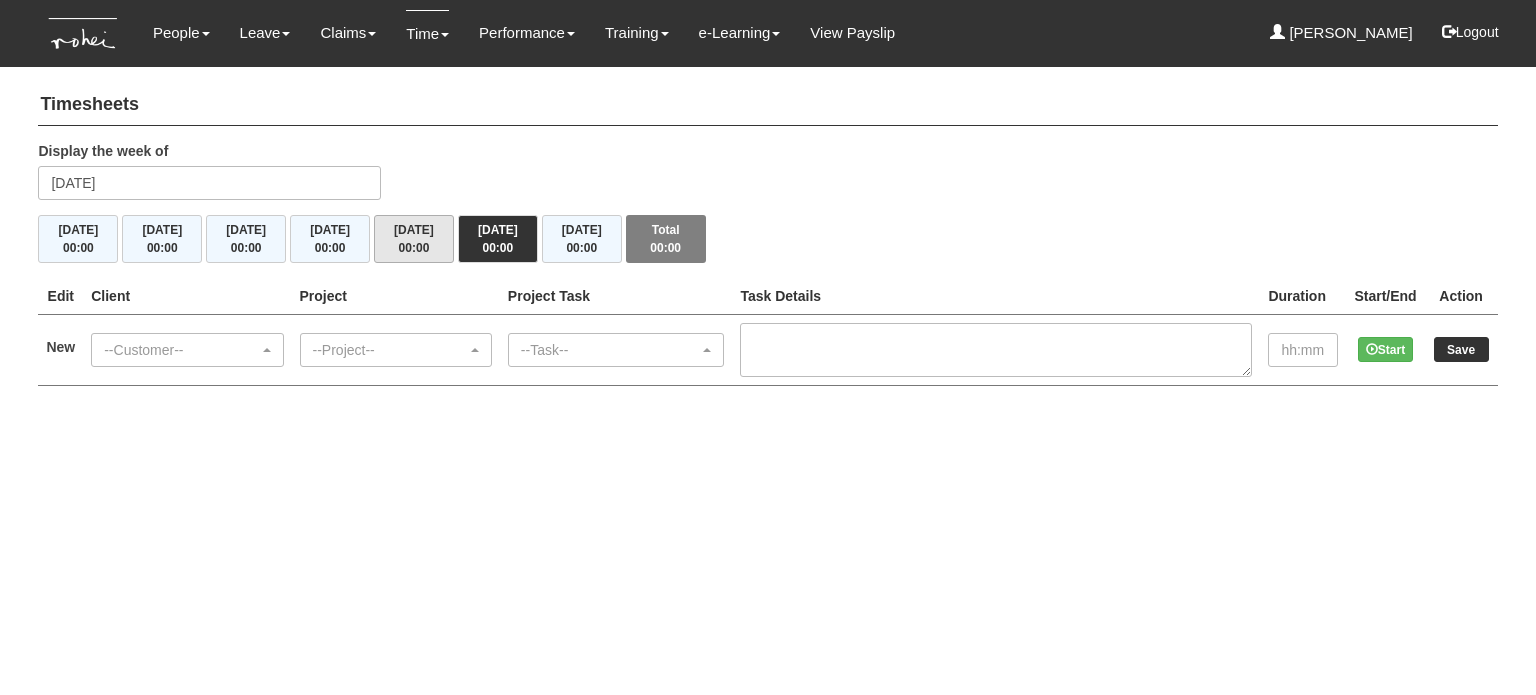 scroll, scrollTop: 0, scrollLeft: 0, axis: both 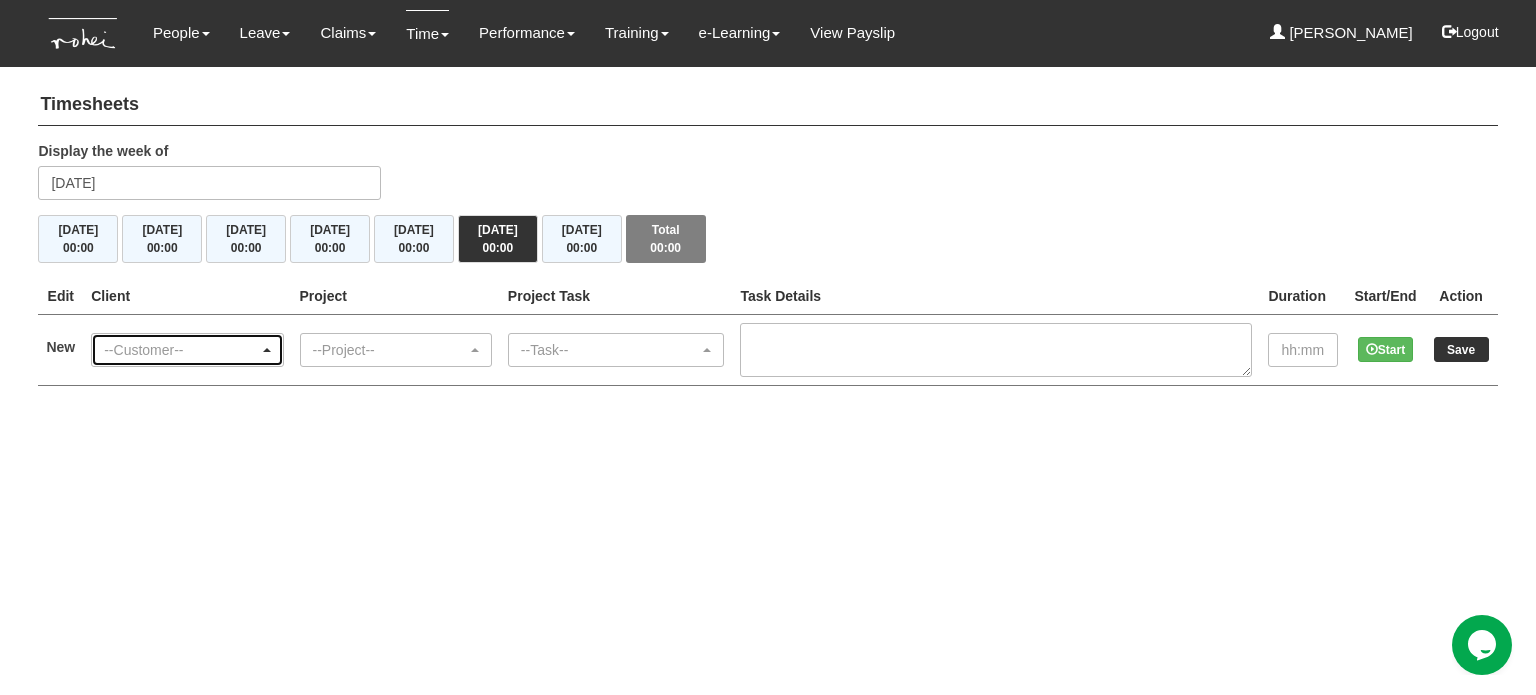 click on "--Customer--" at bounding box center (181, 350) 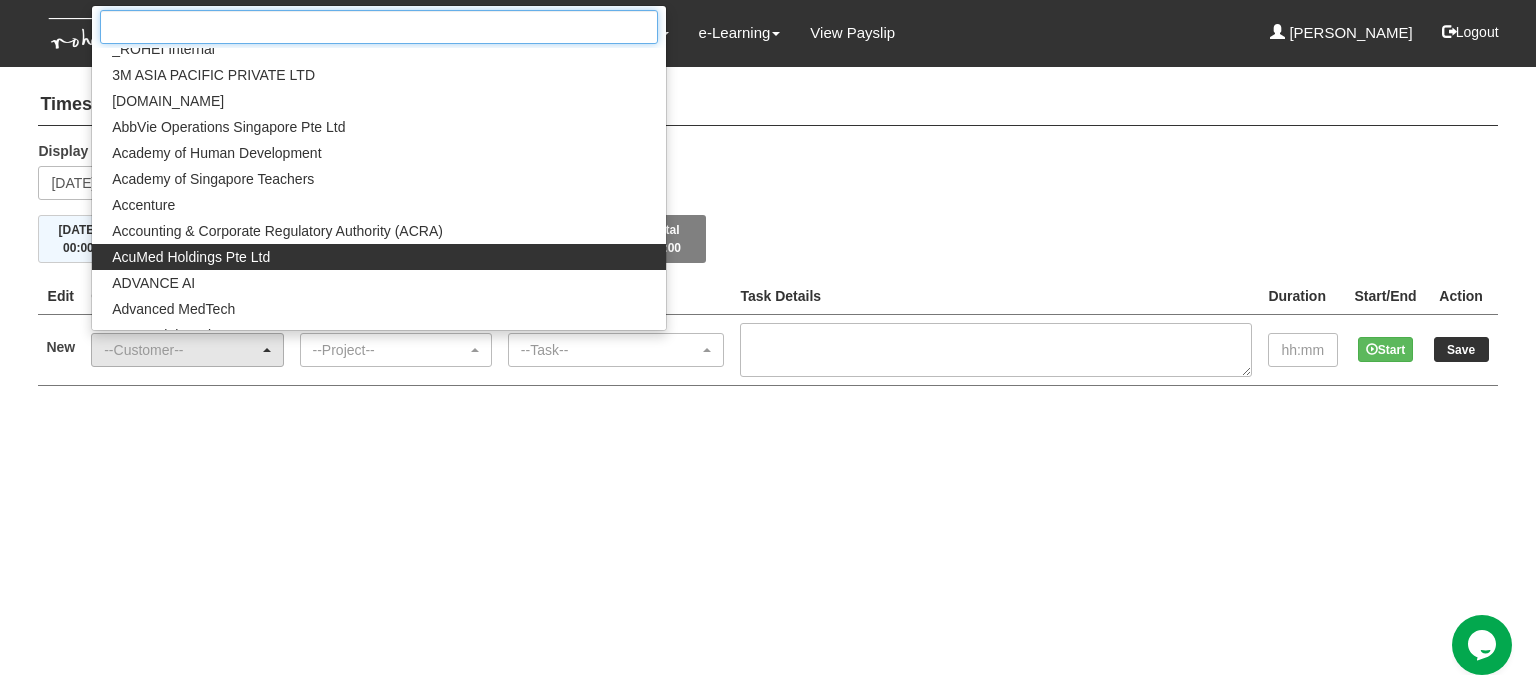 scroll, scrollTop: 0, scrollLeft: 0, axis: both 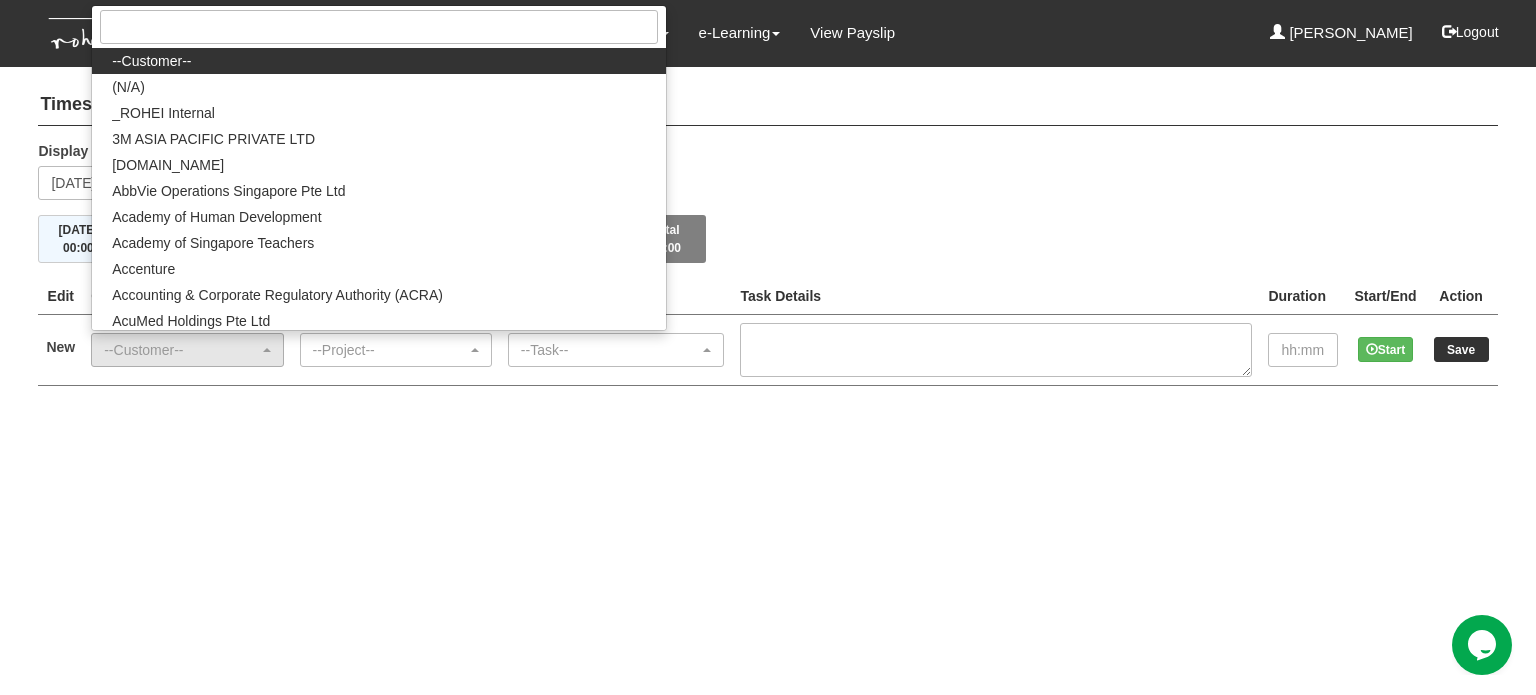 click on "Toggle navigation
People
Personal Information
Staff  Directory
Leave
Apply for Leave
Claim Time Off-in-lieu Leave Forecast" at bounding box center (768, 213) 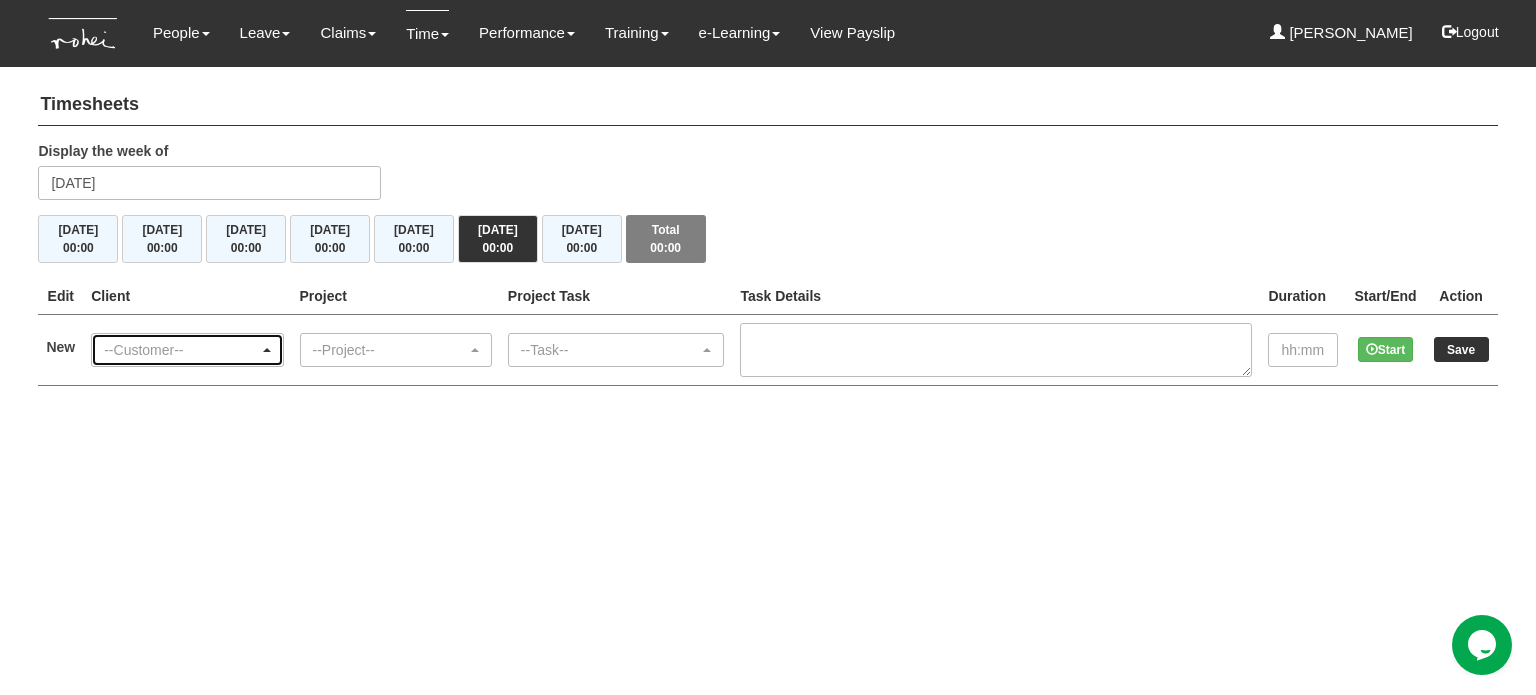 click on "--Customer--" at bounding box center (181, 350) 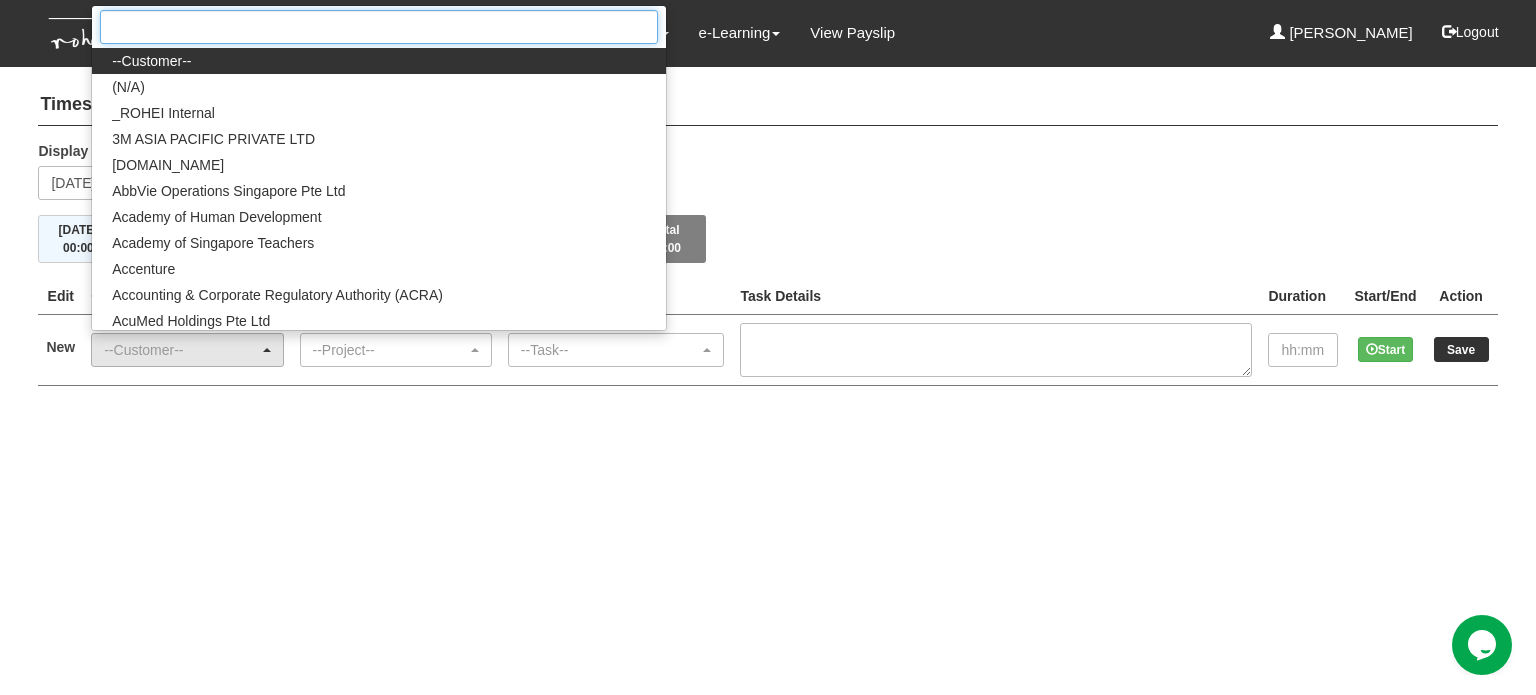click at bounding box center [378, 27] 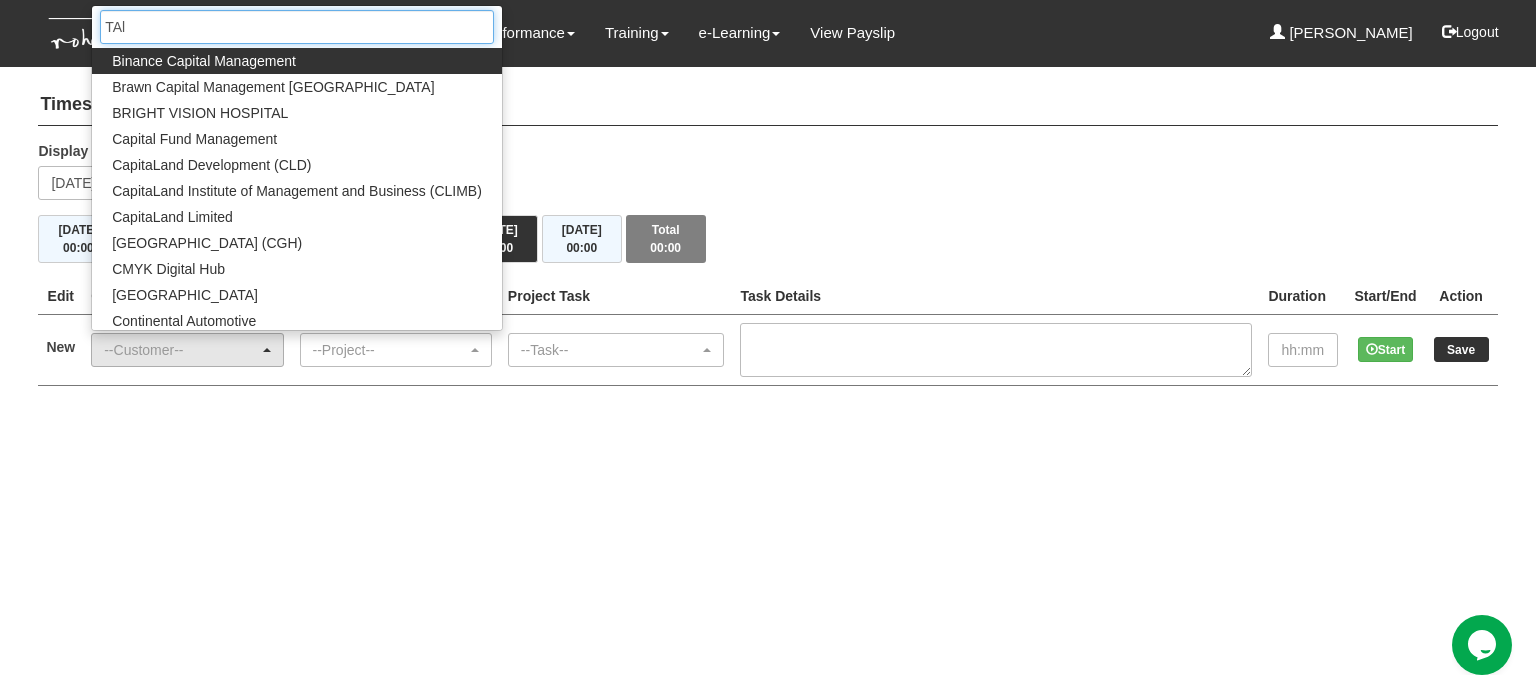 type on "TAl" 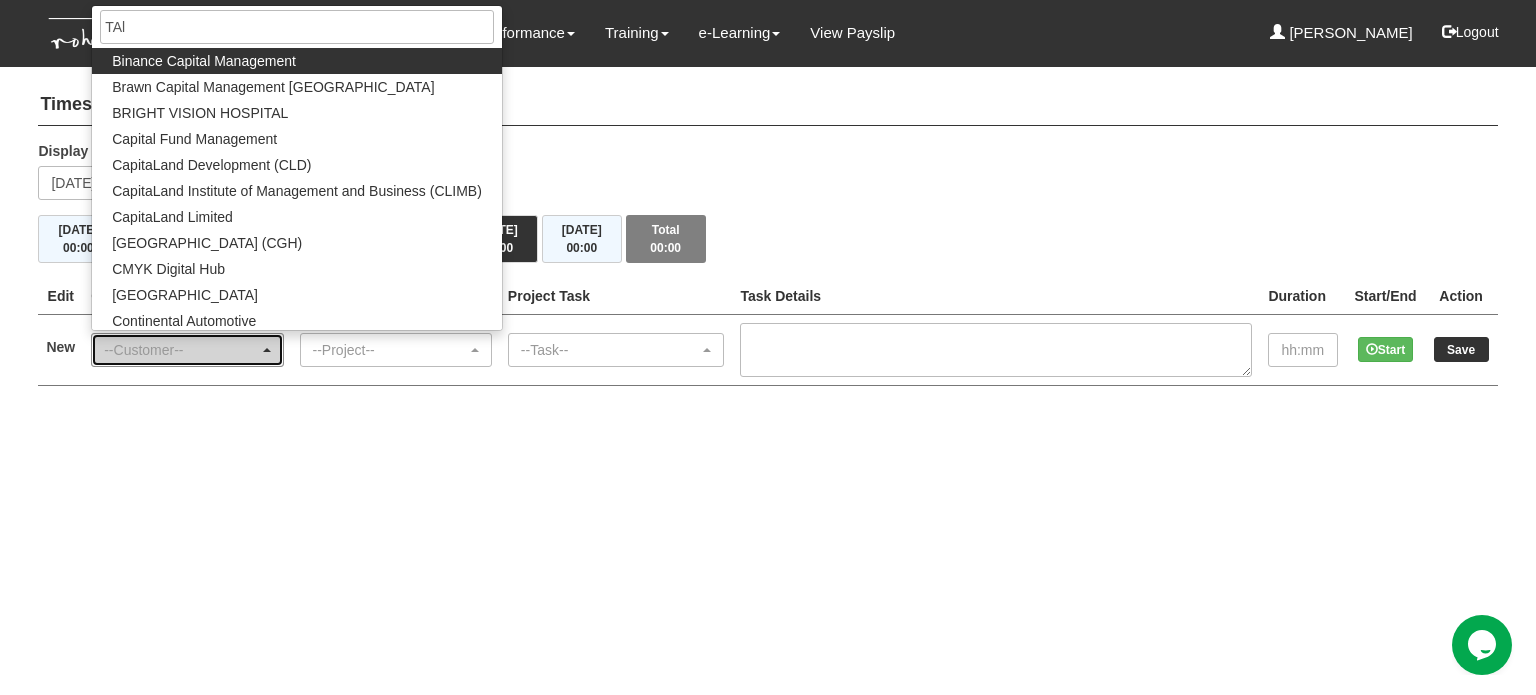 select on "672" 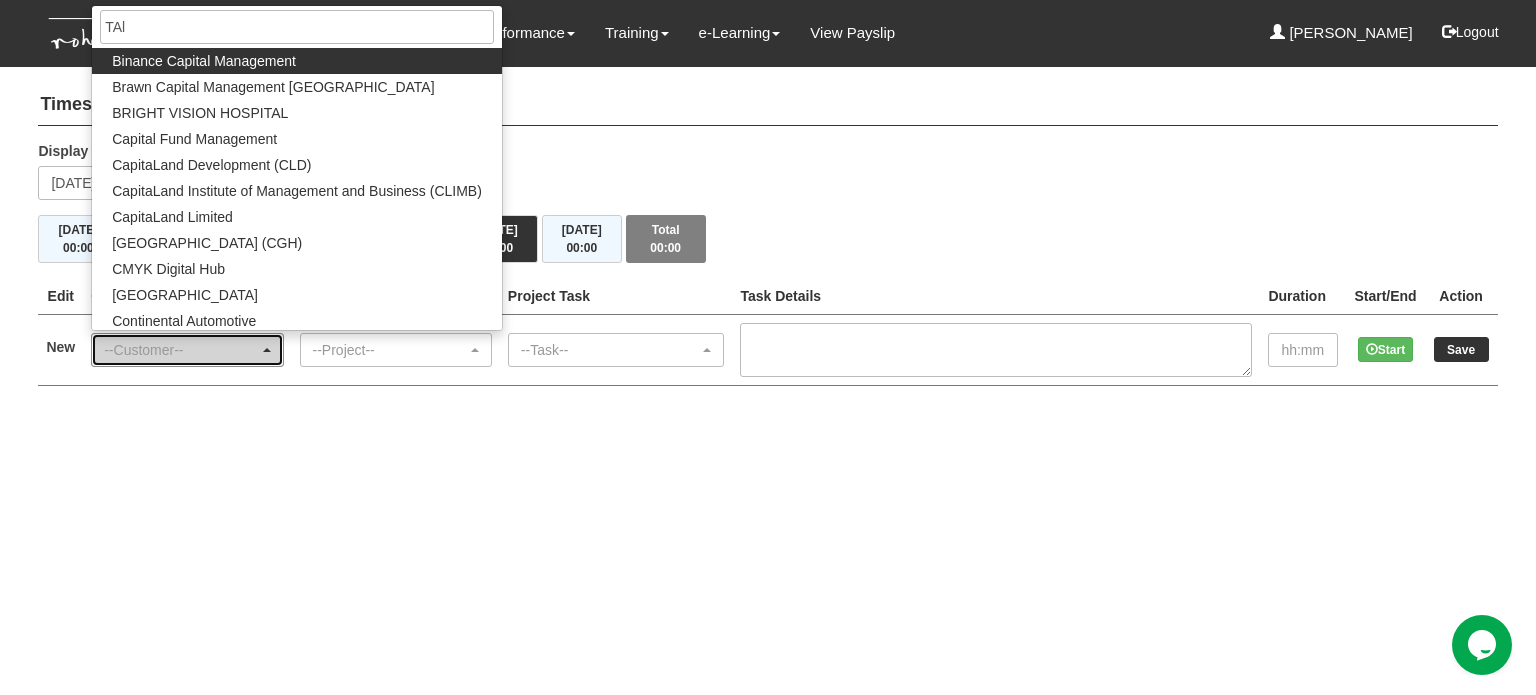 type 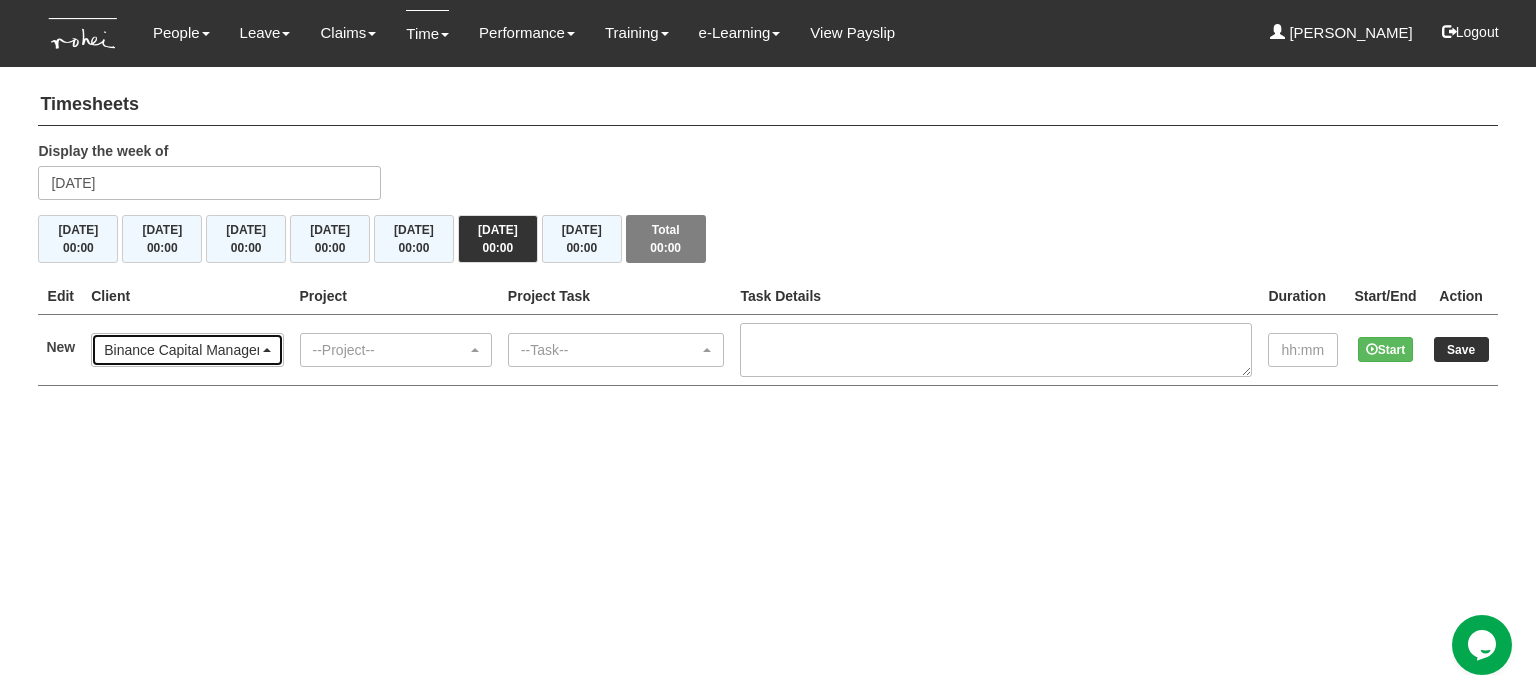 click on "Binance Capital Management" at bounding box center (181, 350) 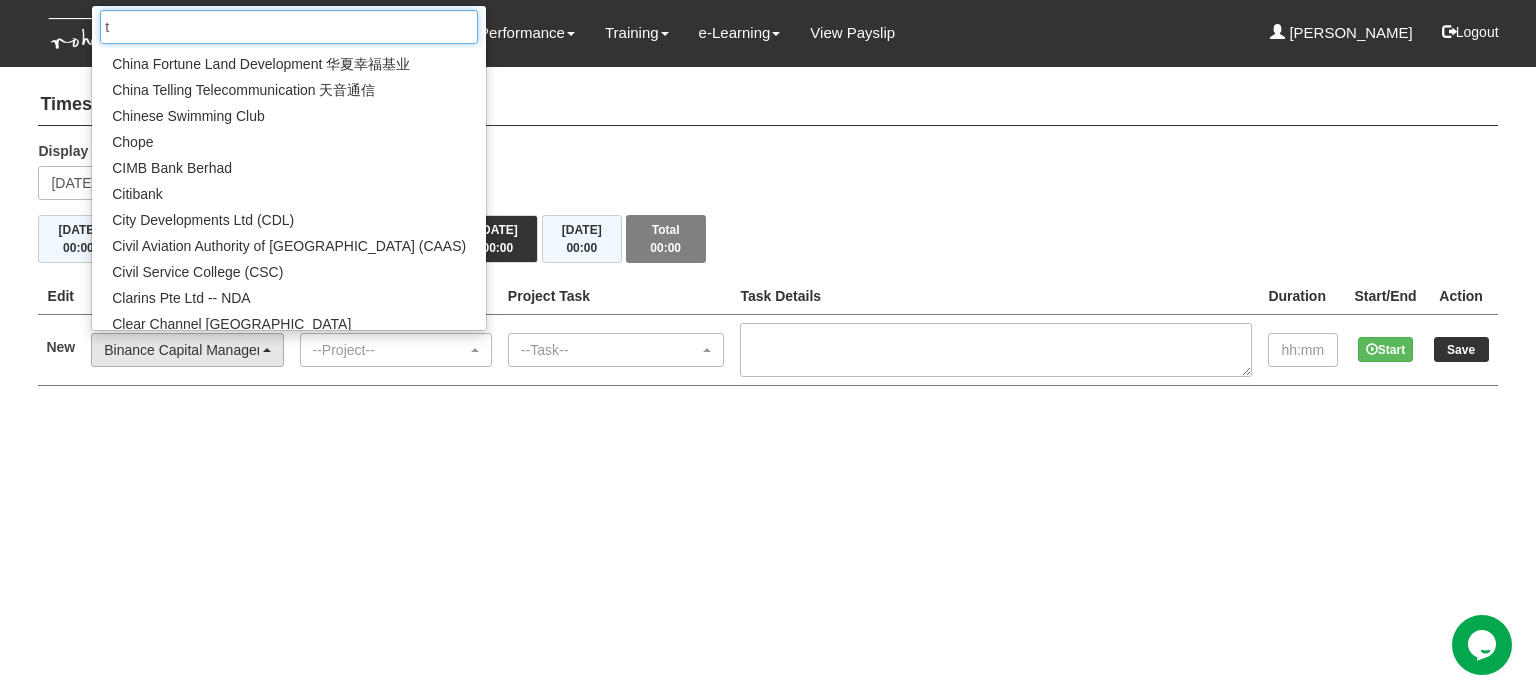 scroll, scrollTop: 0, scrollLeft: 0, axis: both 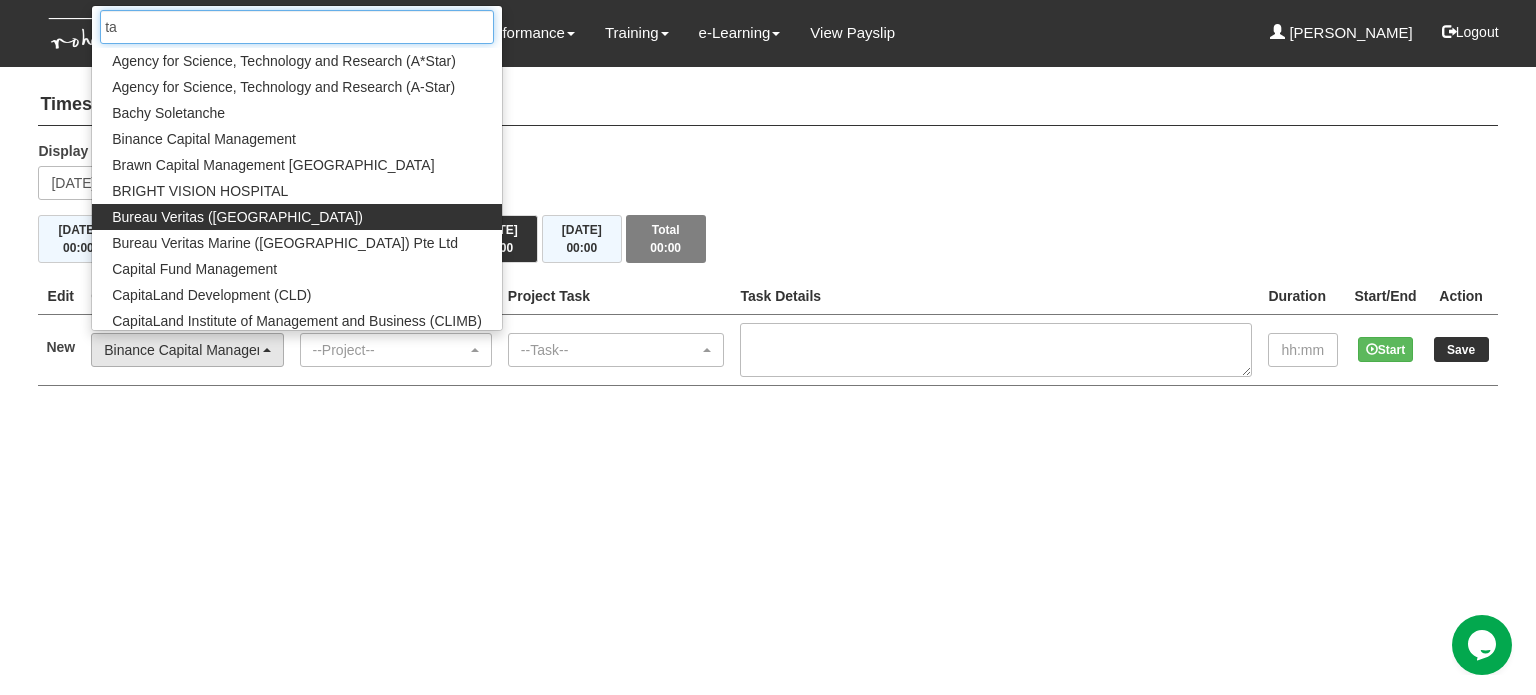 type on "t" 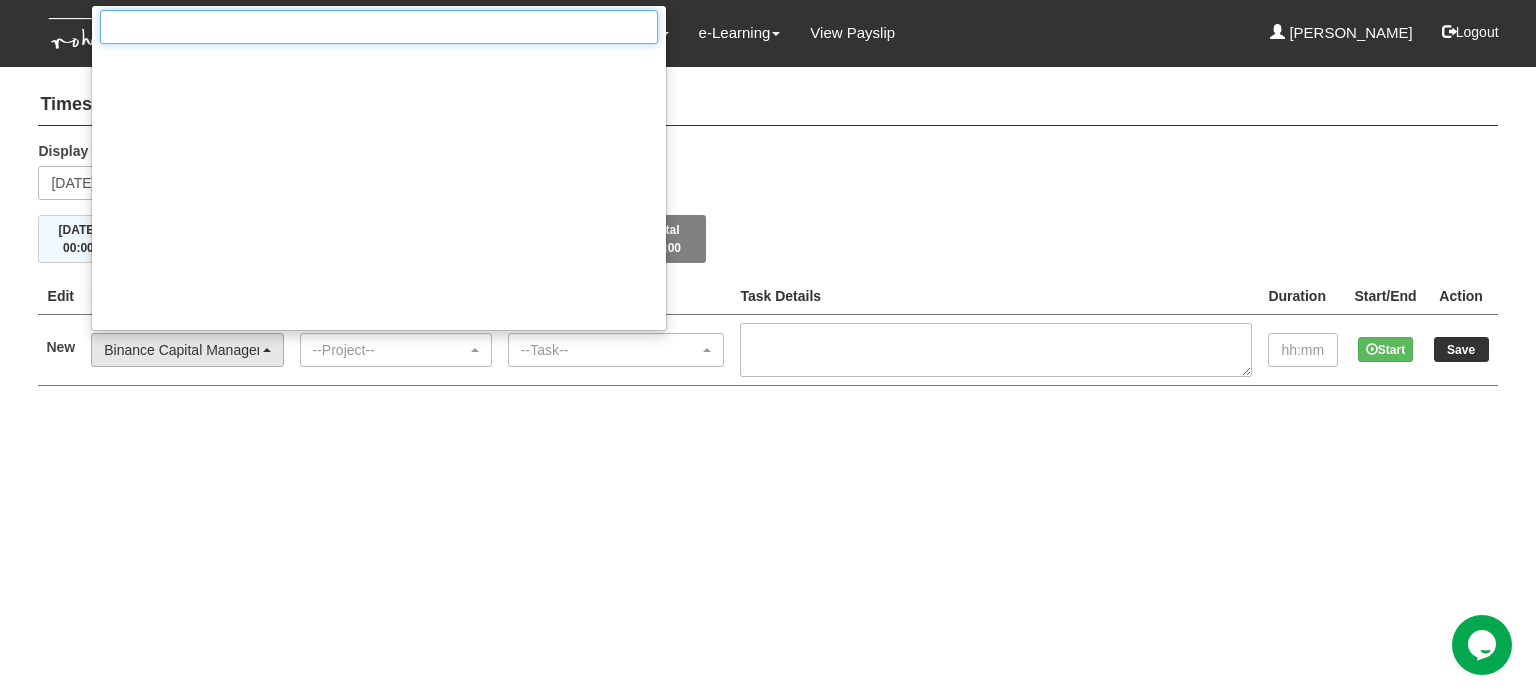 scroll, scrollTop: 0, scrollLeft: 0, axis: both 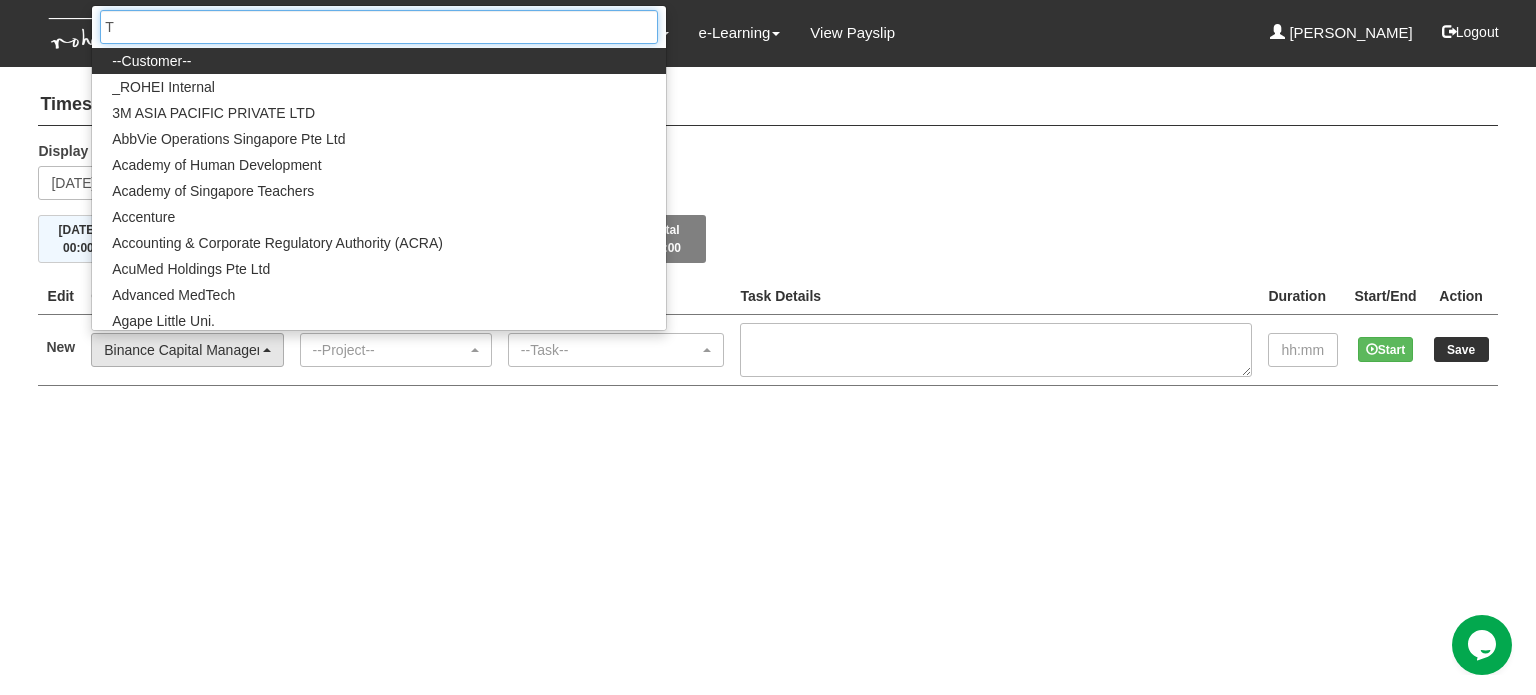 type on "T" 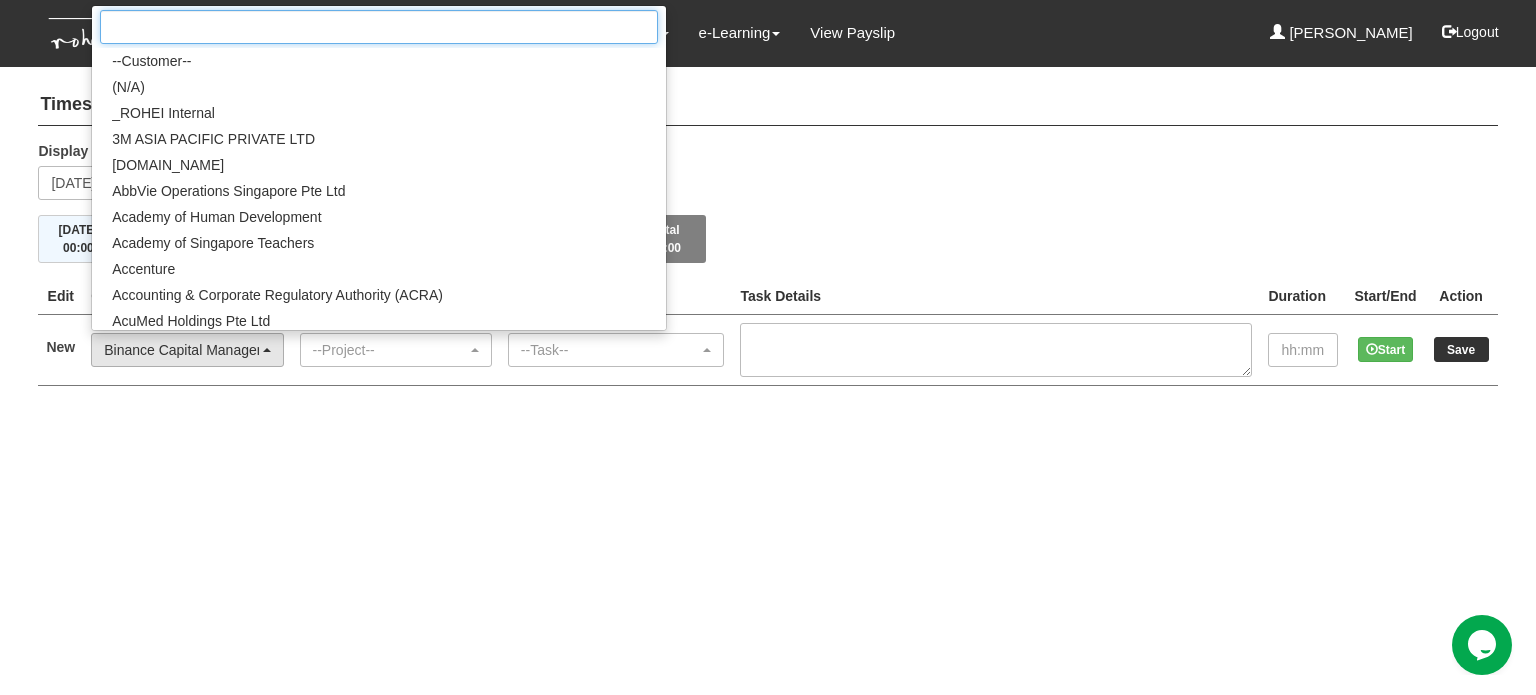 paste on "Tripartitie Alliance for Fair & Progressive Employment Practices (TAFEP)" 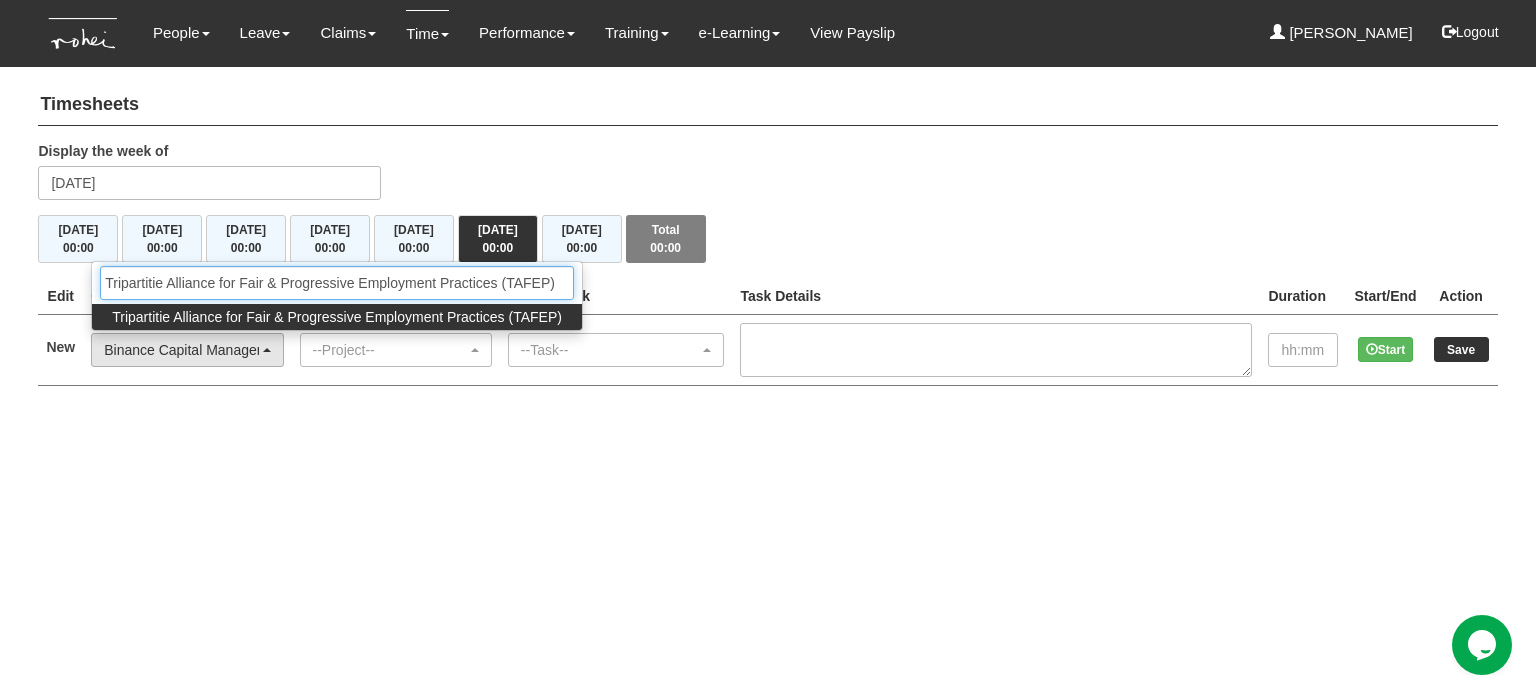 type on "Tripartitie Alliance for Fair & Progressive Employment Practices (TAFEP)" 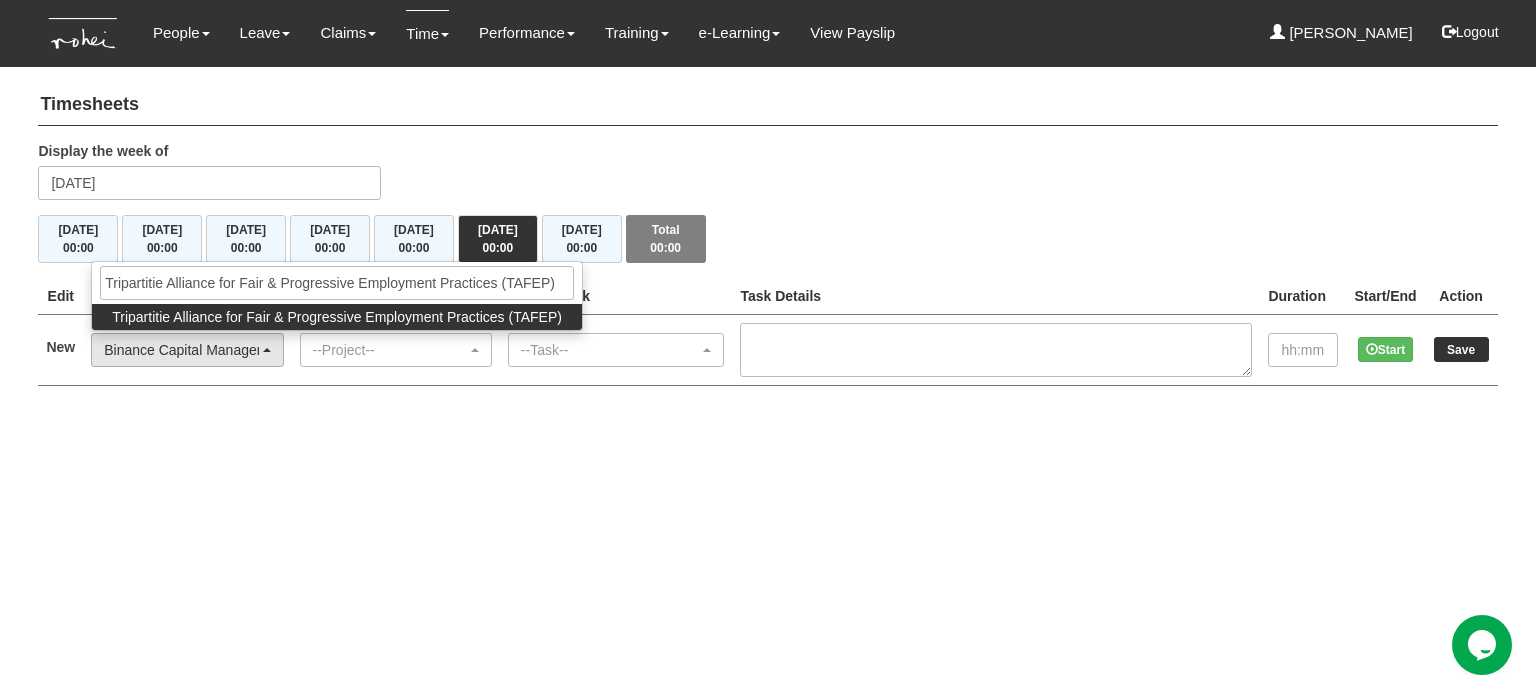 click on "Tripartitie Alliance for Fair & Progressive Employment Practices (TAFEP)" at bounding box center (337, 317) 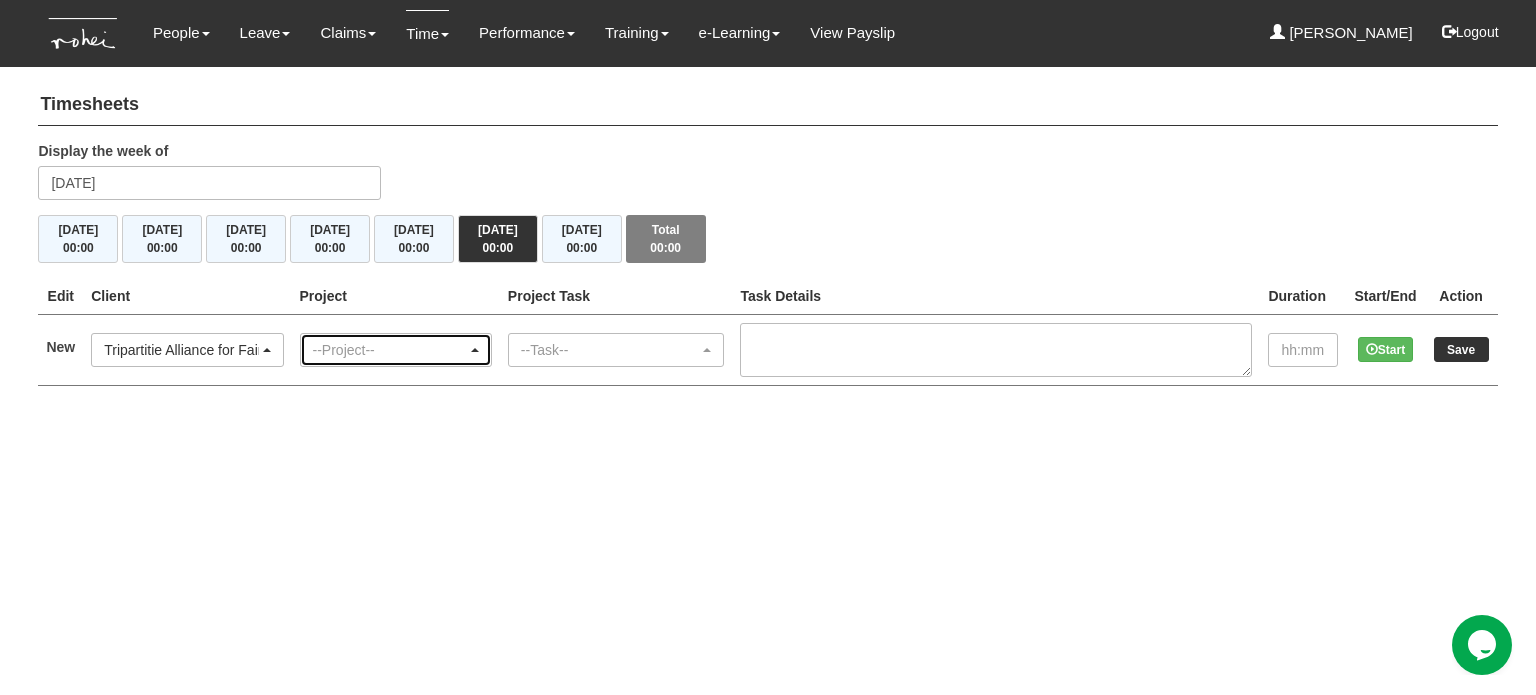 click on "--Project--" at bounding box center (390, 350) 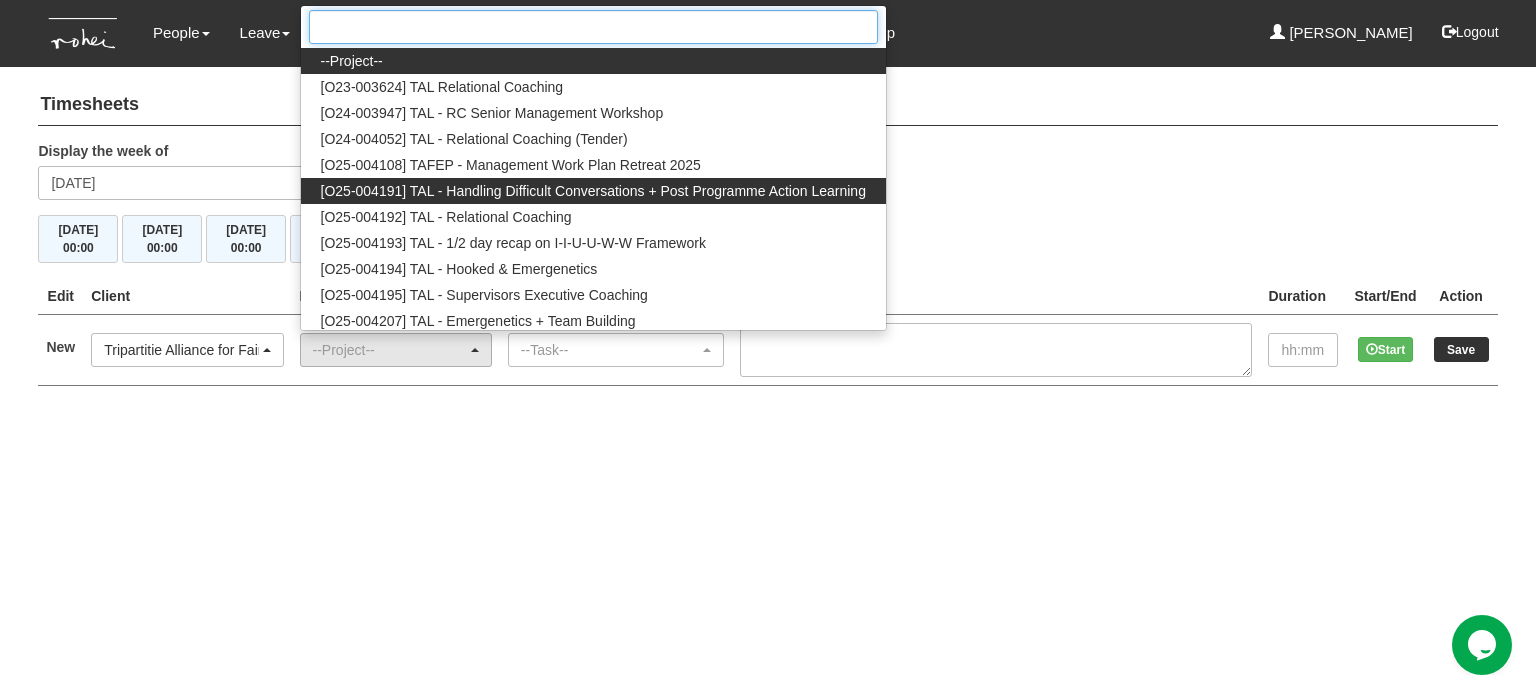 scroll, scrollTop: 1, scrollLeft: 0, axis: vertical 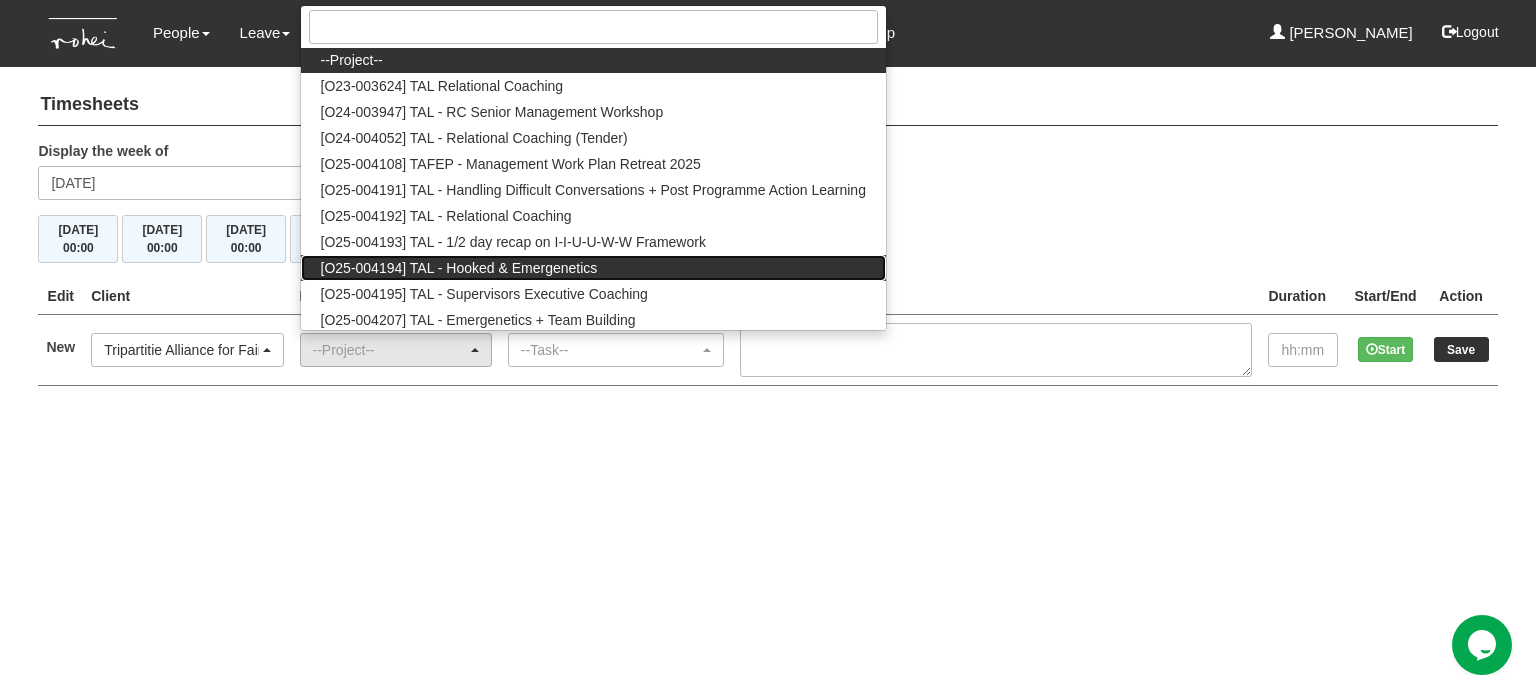 click on "[O25-004194] TAL - Hooked & Emergenetics" at bounding box center (459, 268) 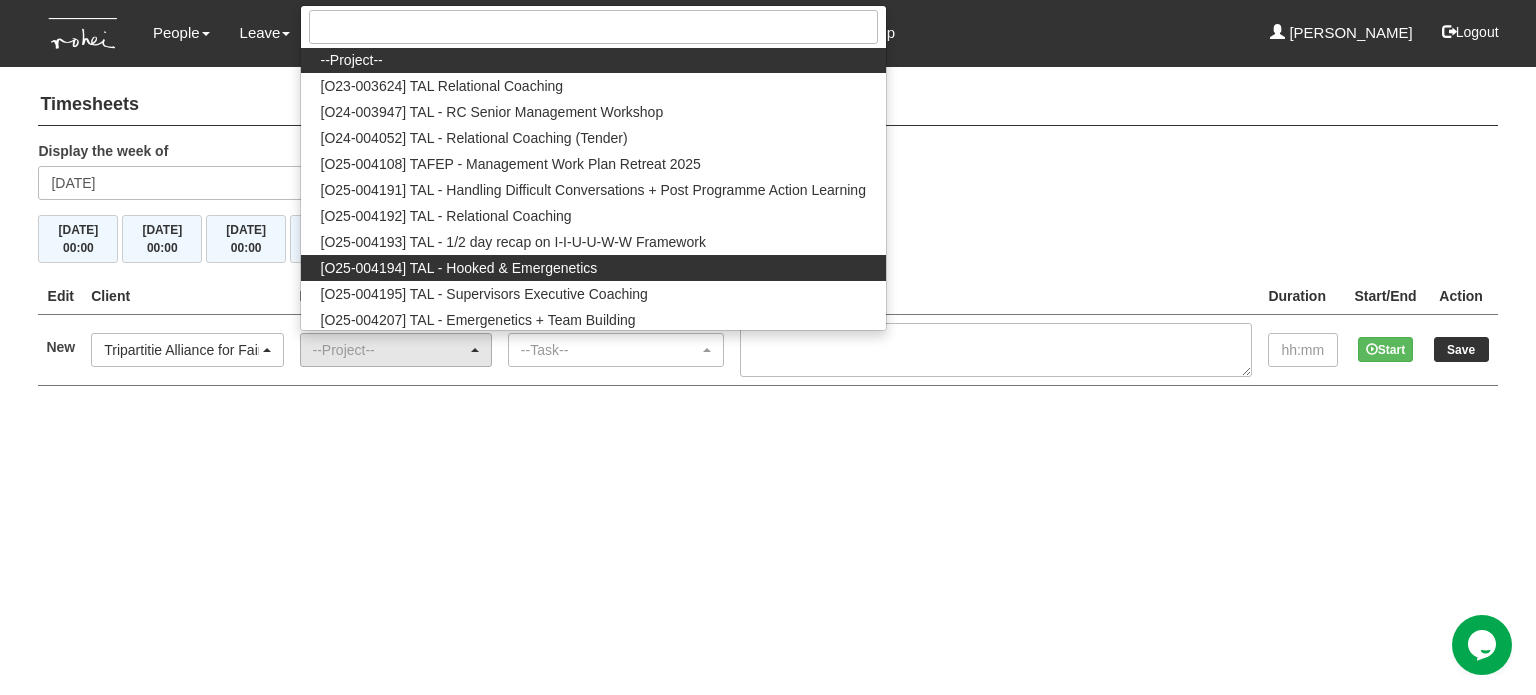 select on "2813" 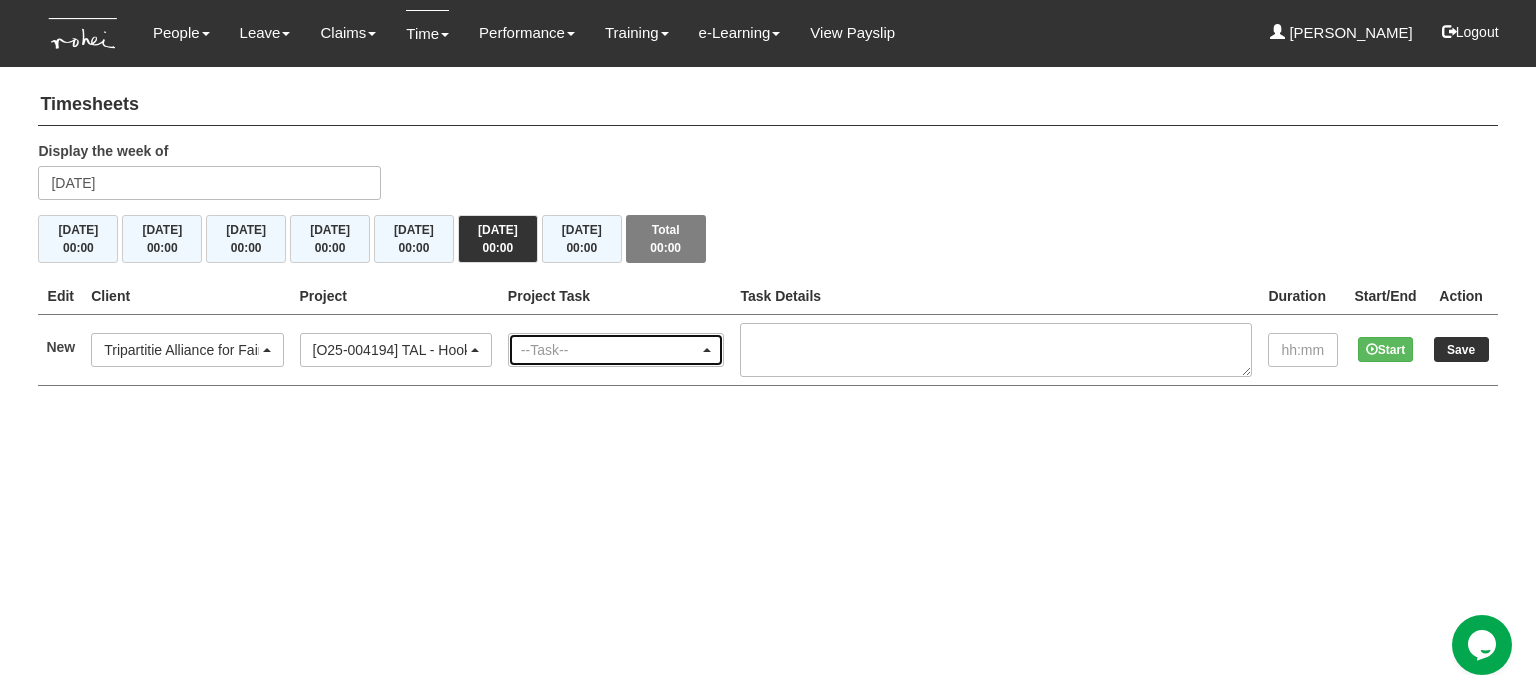 click on "--Task--" at bounding box center (610, 350) 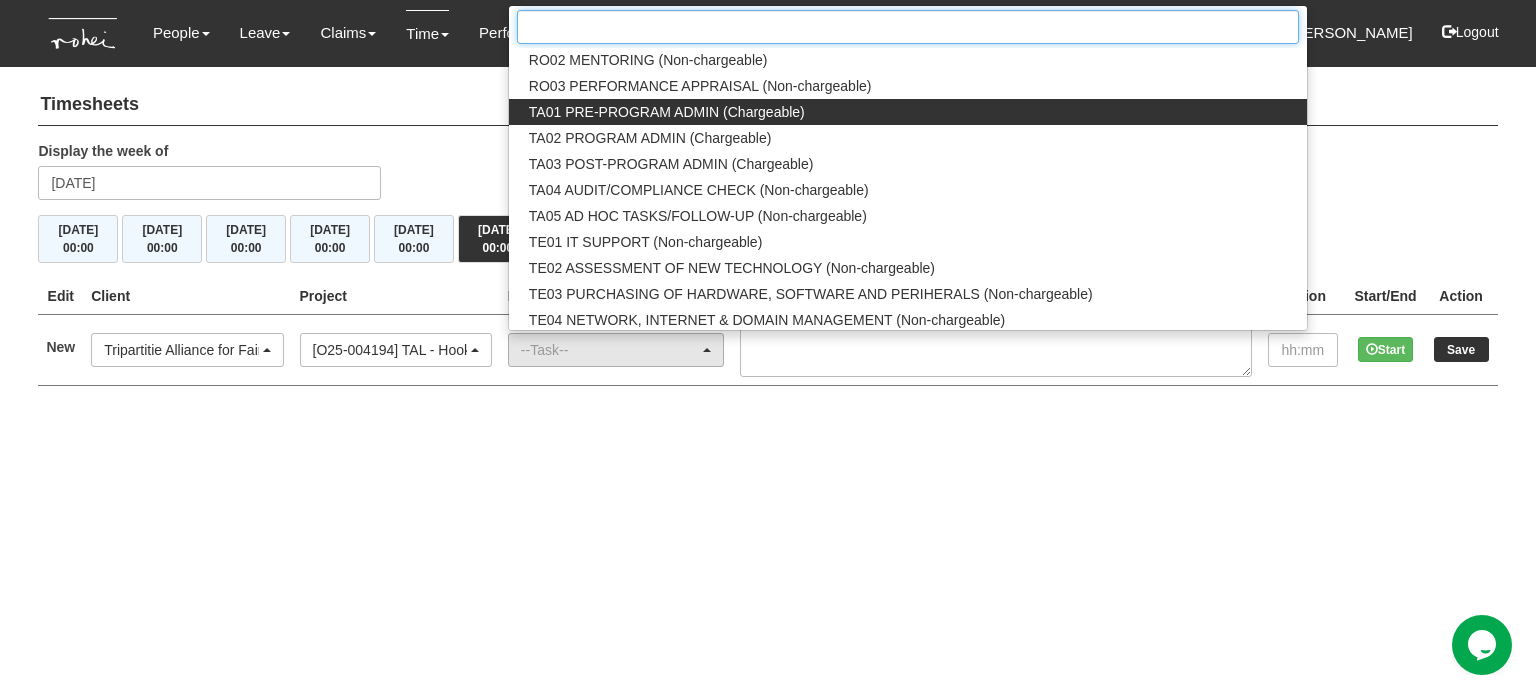 scroll, scrollTop: 2515, scrollLeft: 0, axis: vertical 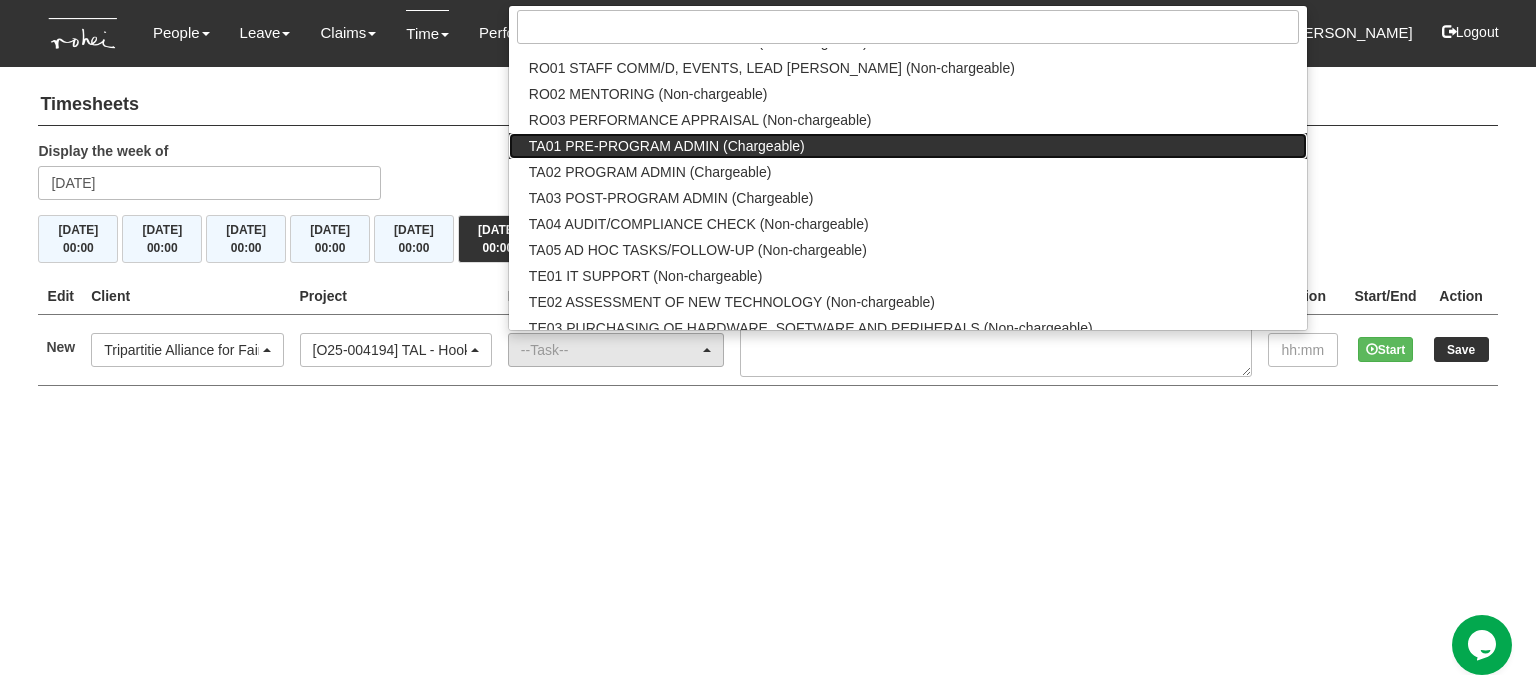 click on "TA01 PRE-PROGRAM ADMIN (Chargeable)" at bounding box center [908, 146] 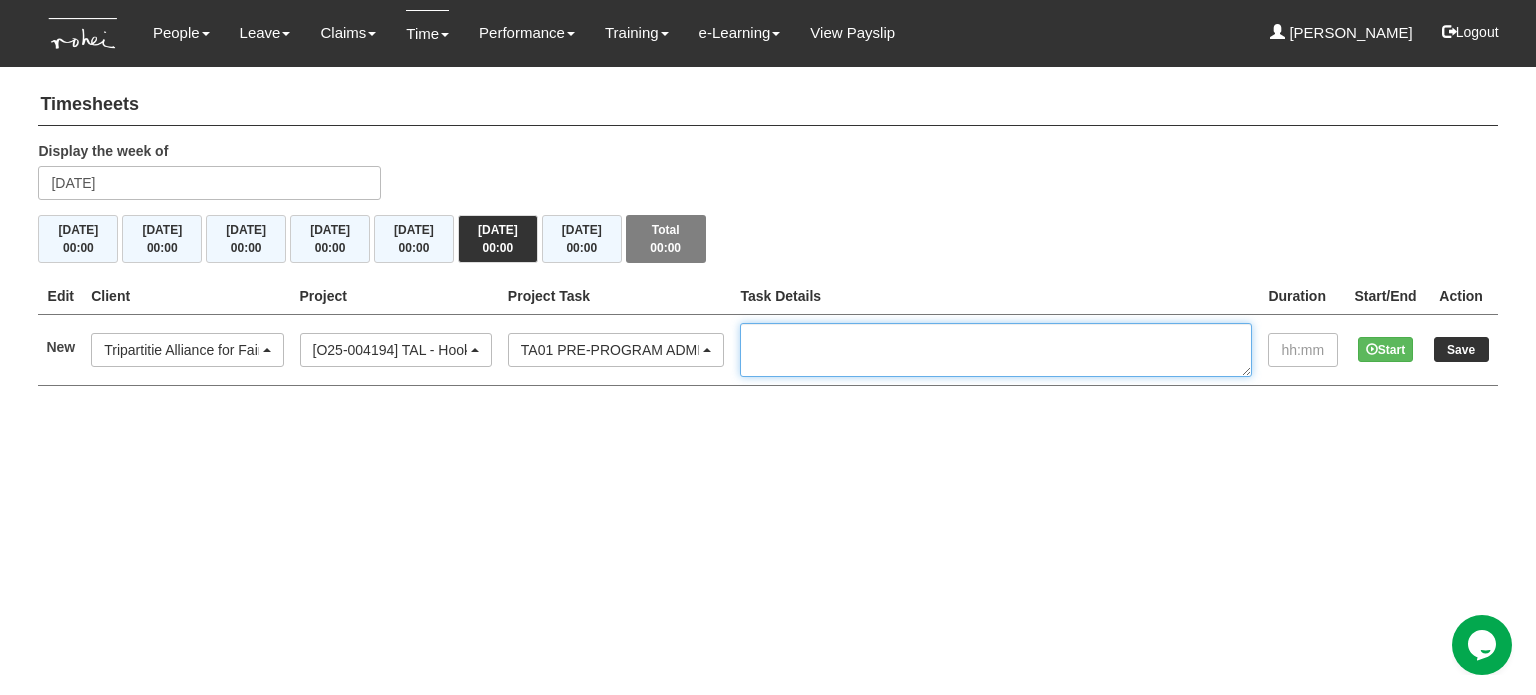 click at bounding box center [996, 350] 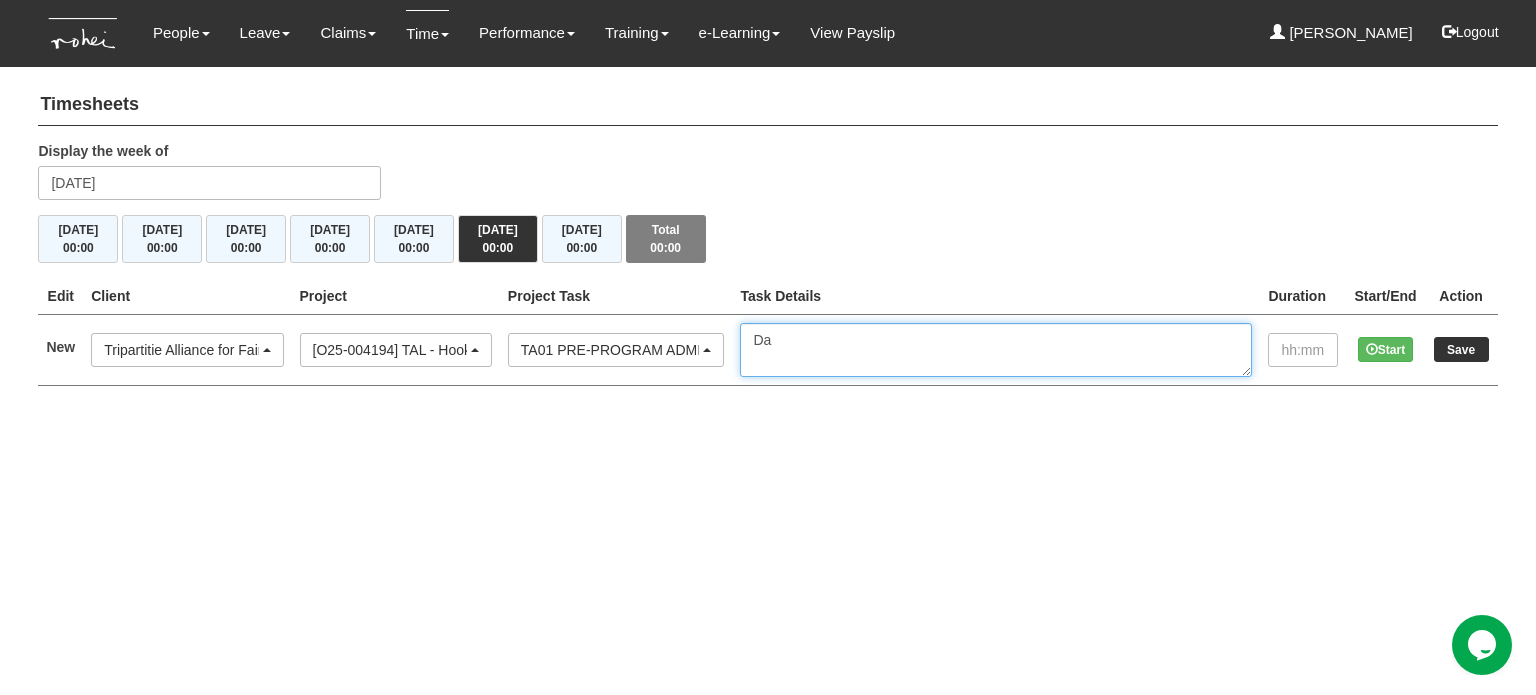 type on "D" 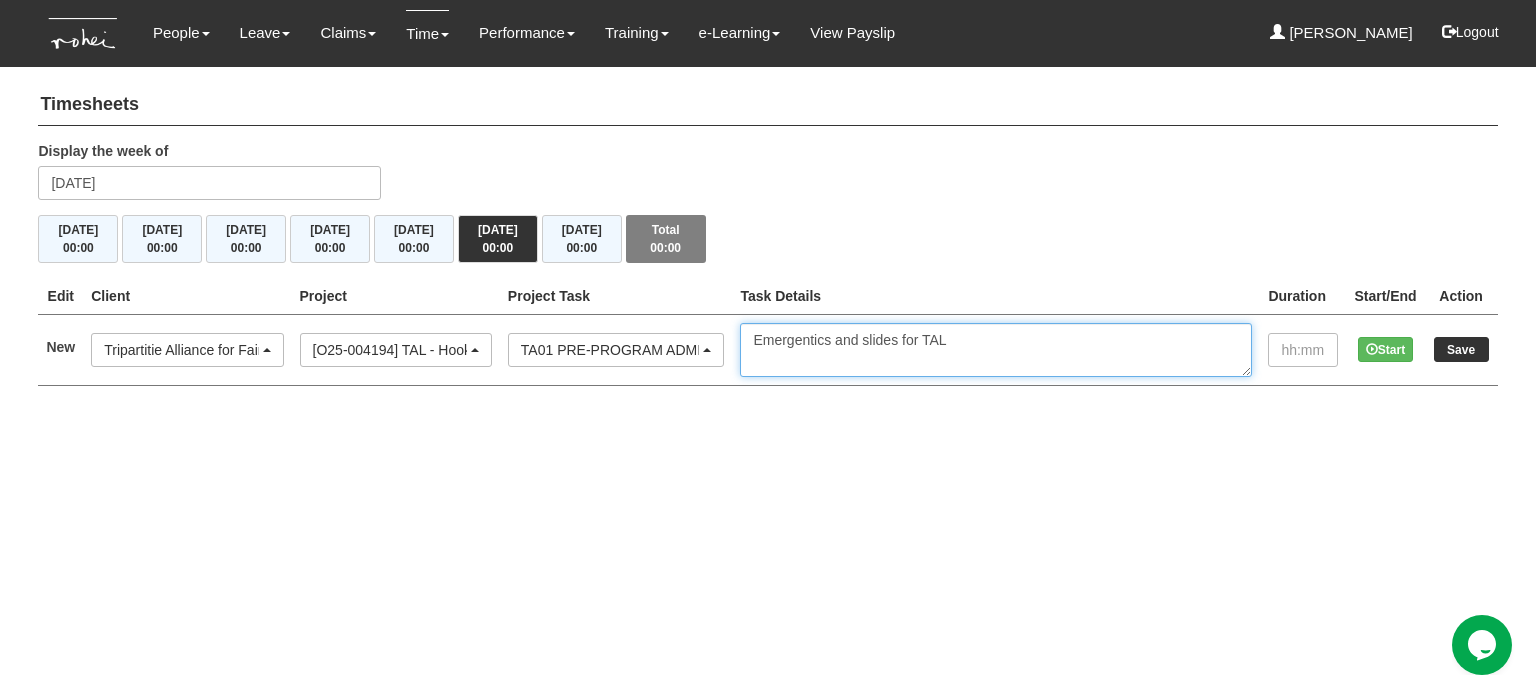 type on "Emergentics and slides for TAL" 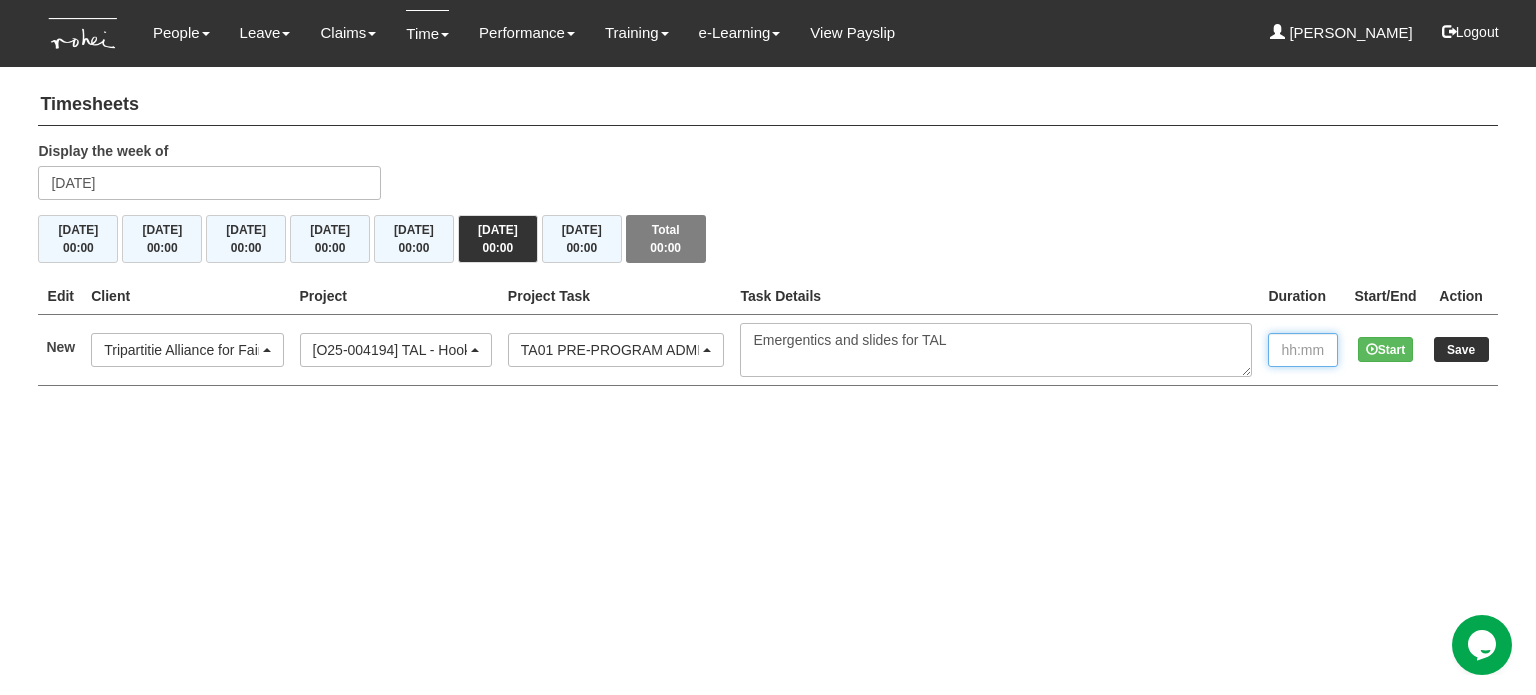 click at bounding box center [1303, 350] 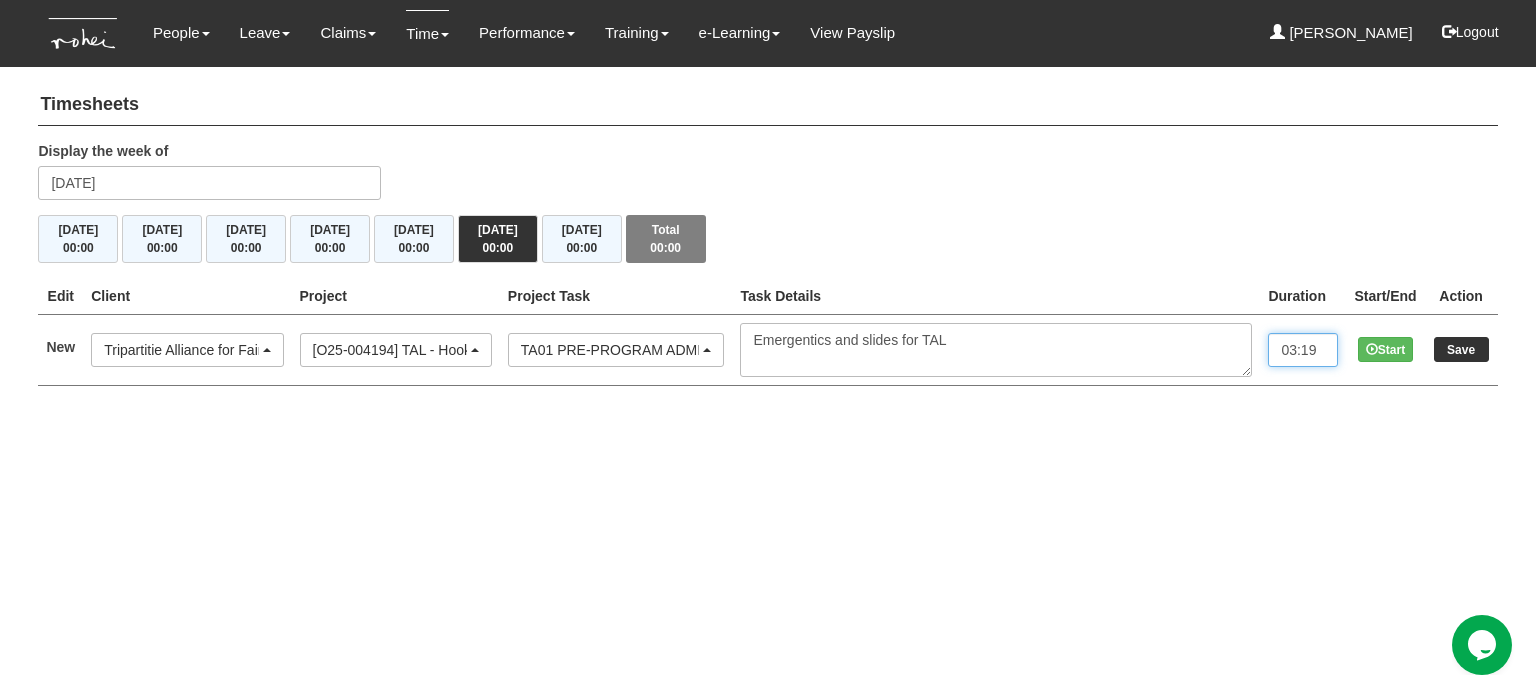 type on "03:19" 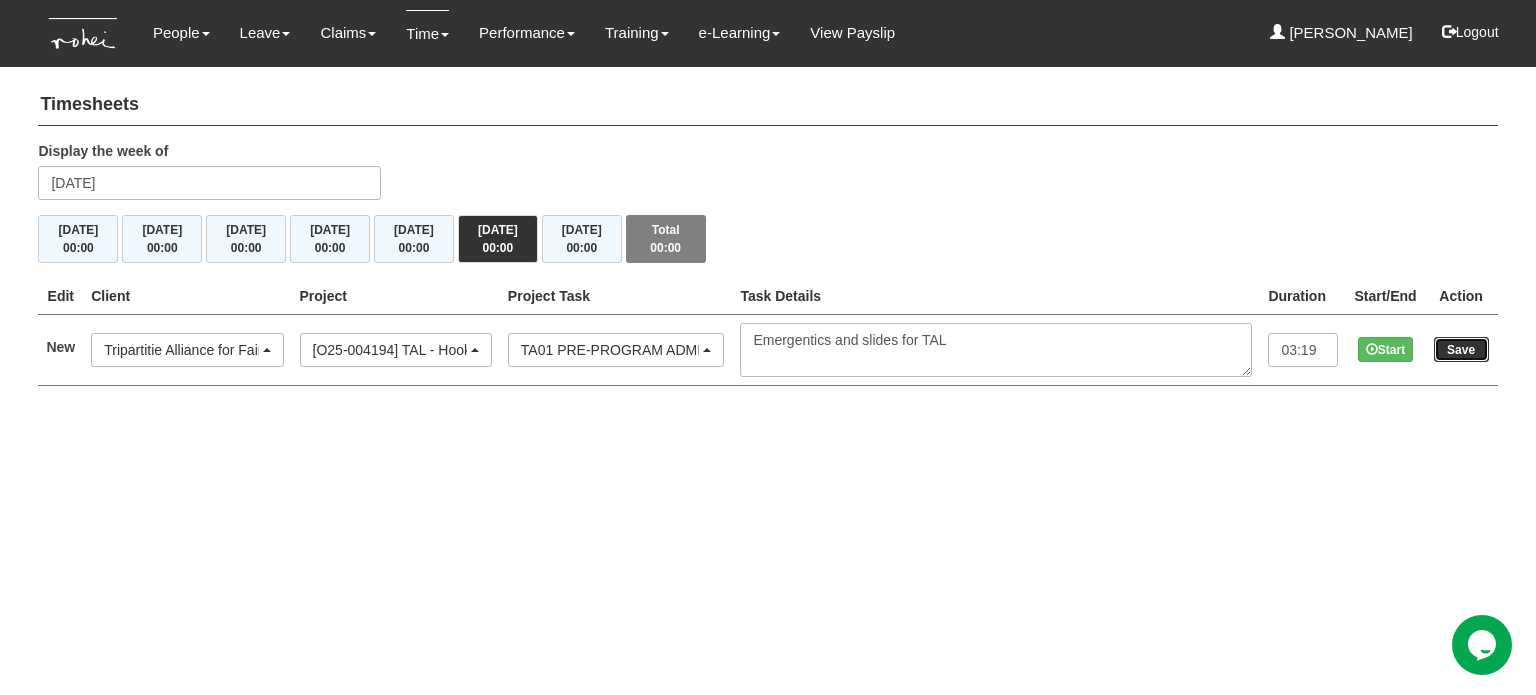 click on "Save" at bounding box center (1461, 349) 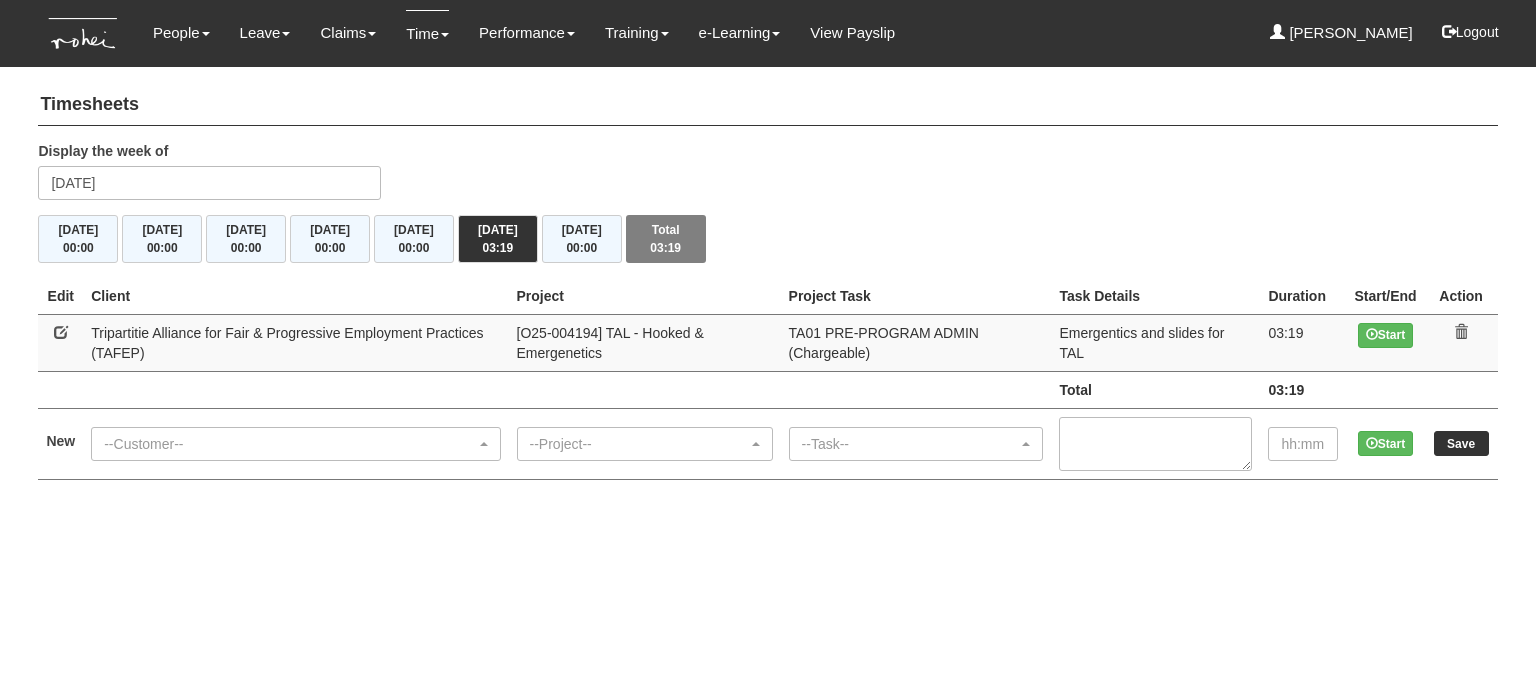 scroll, scrollTop: 0, scrollLeft: 0, axis: both 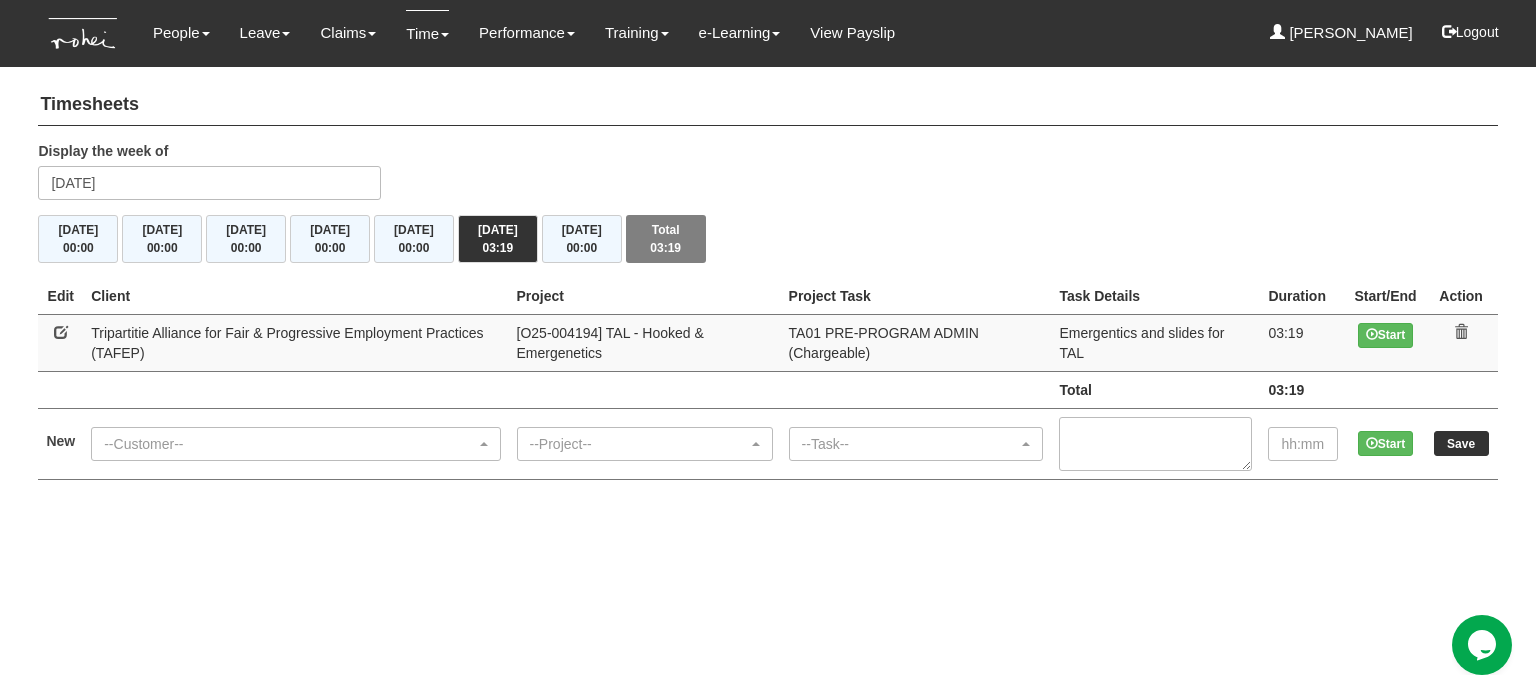 click on "03:19" at bounding box center [1303, 342] 